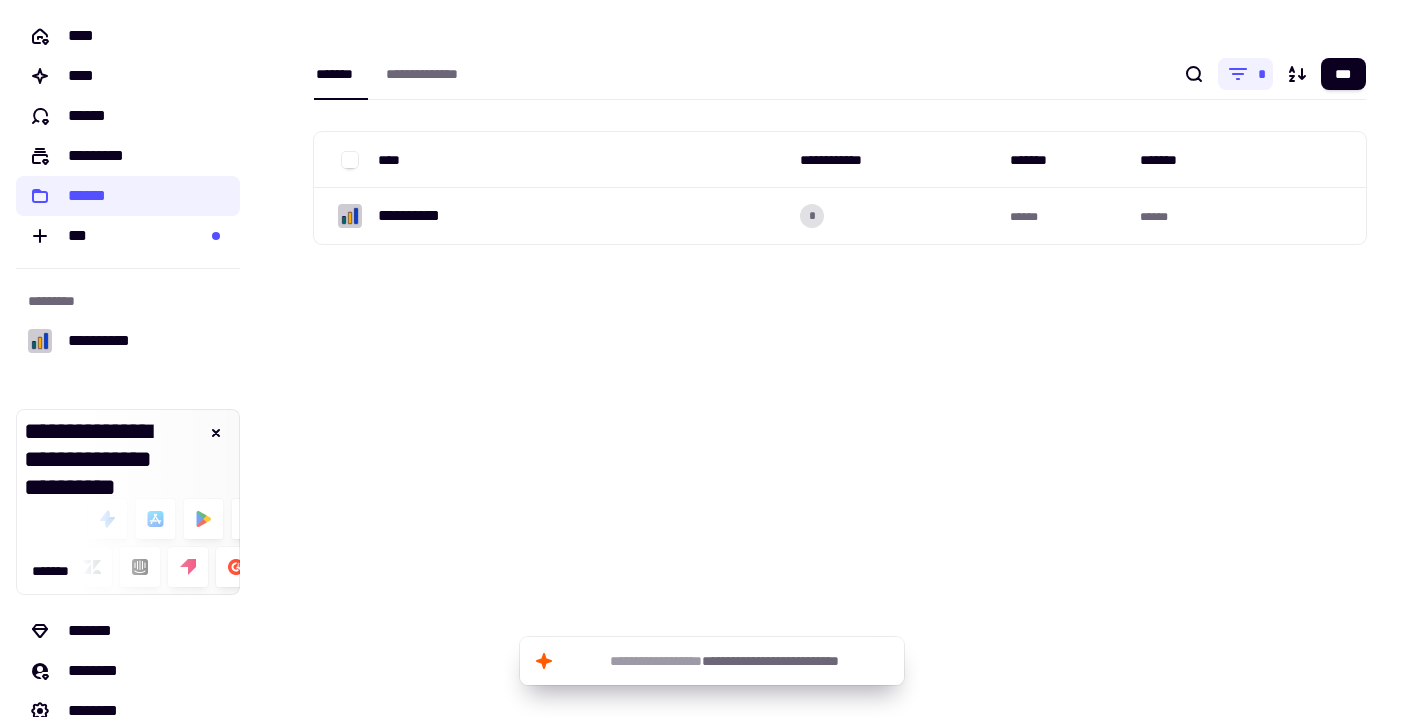 scroll, scrollTop: 0, scrollLeft: 0, axis: both 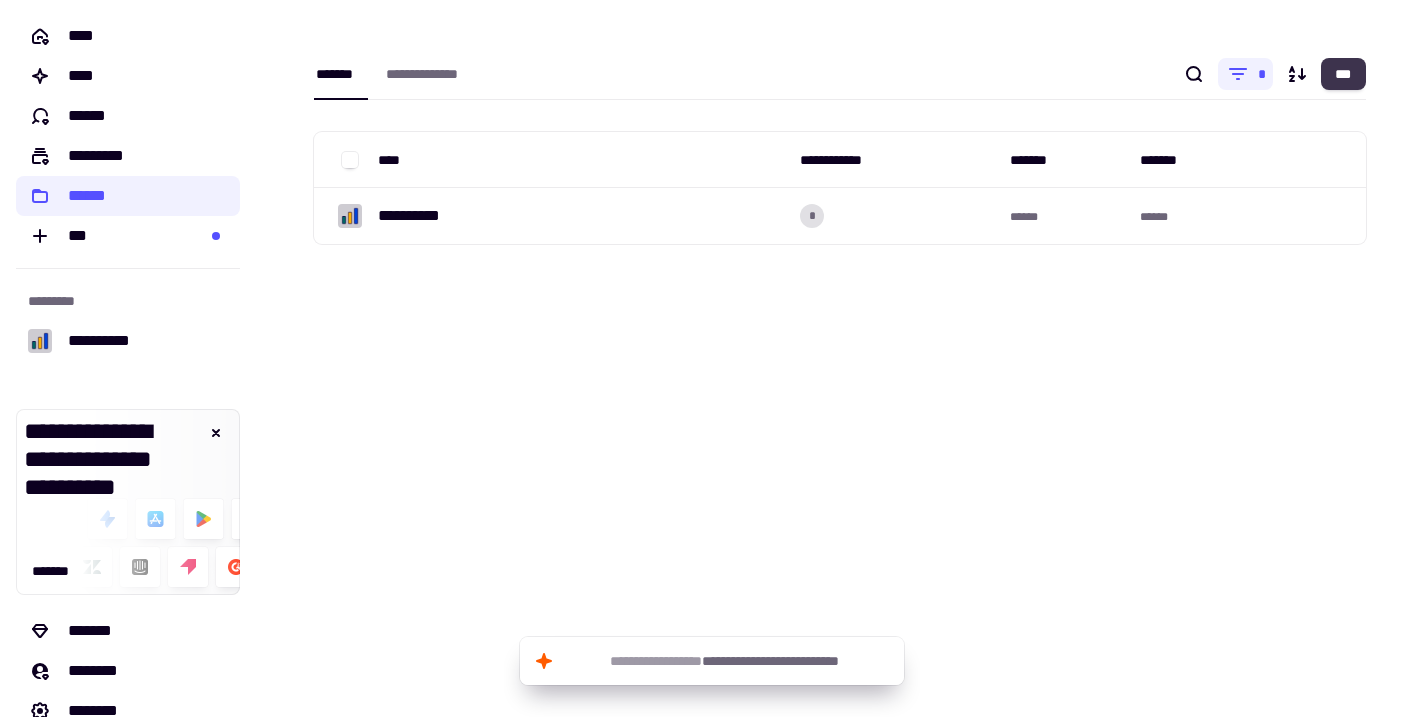 click on "***" 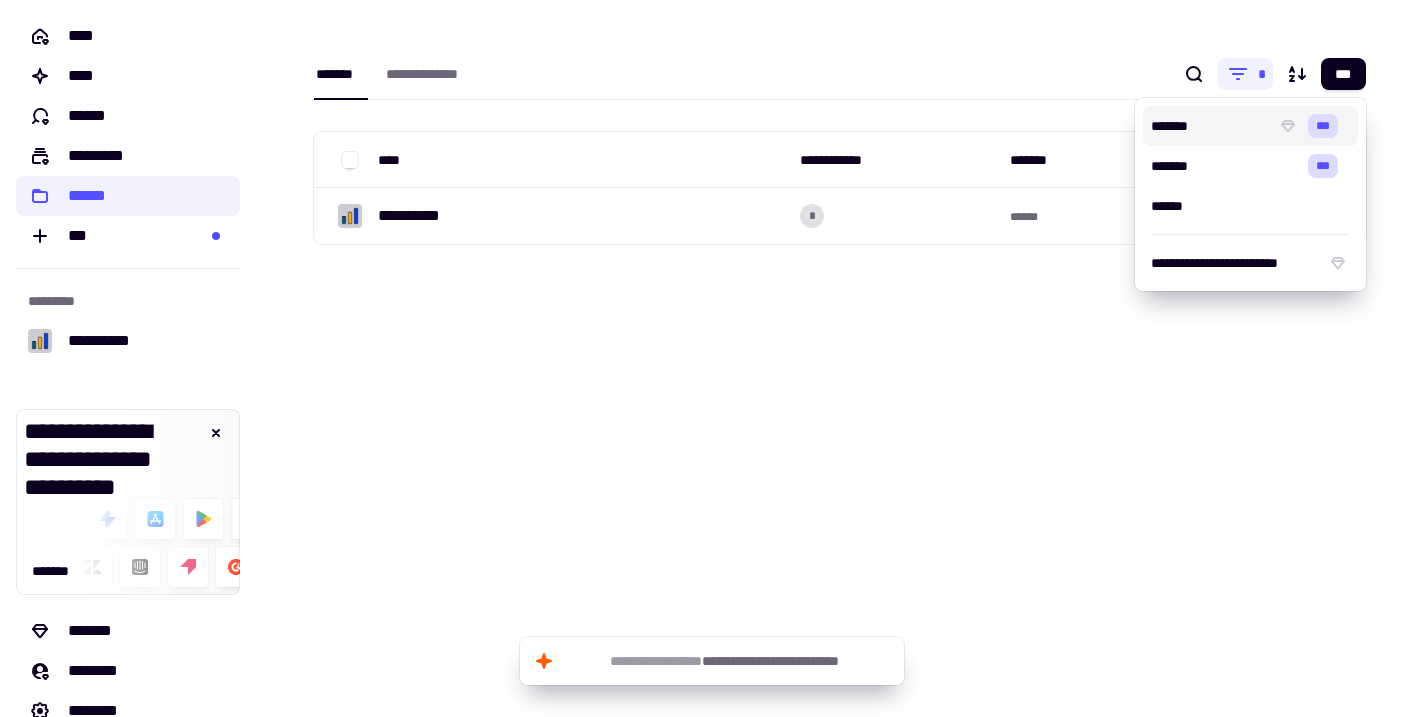 click on "*******" at bounding box center [1210, 126] 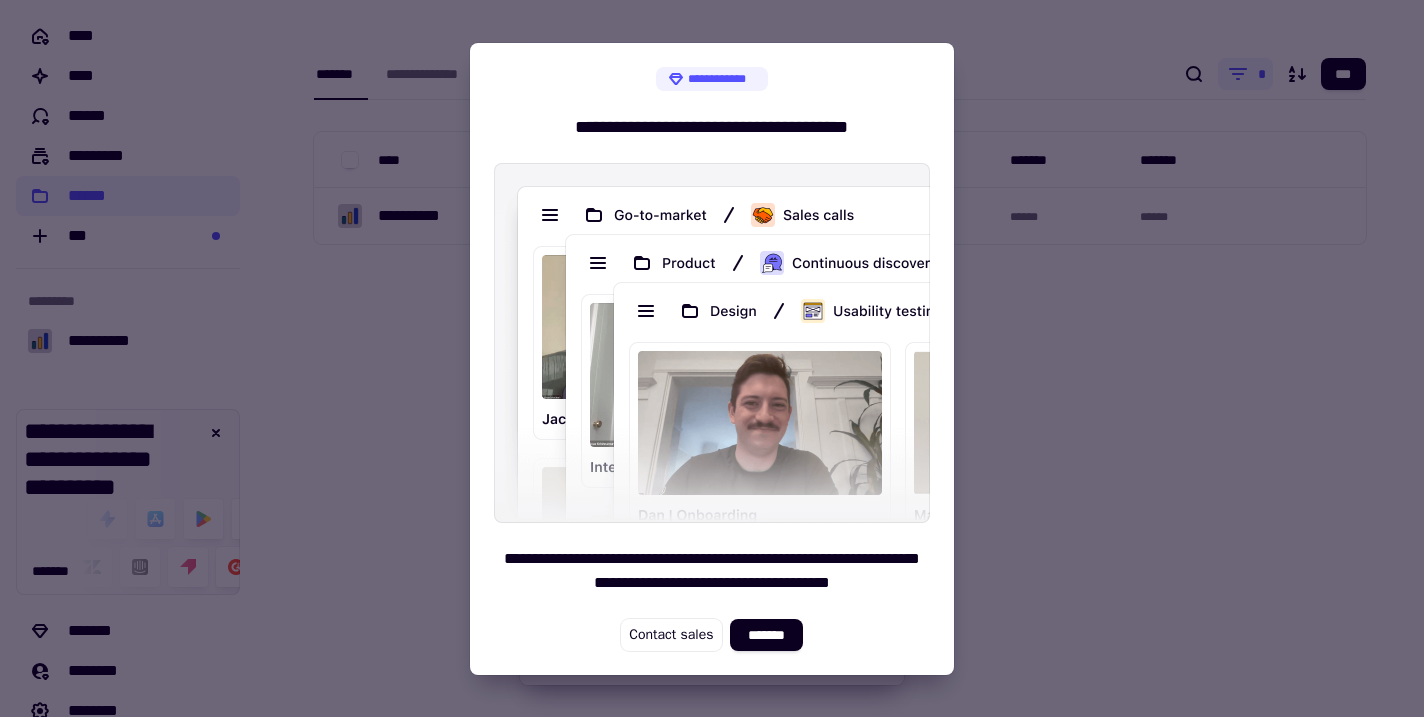 click at bounding box center (712, 358) 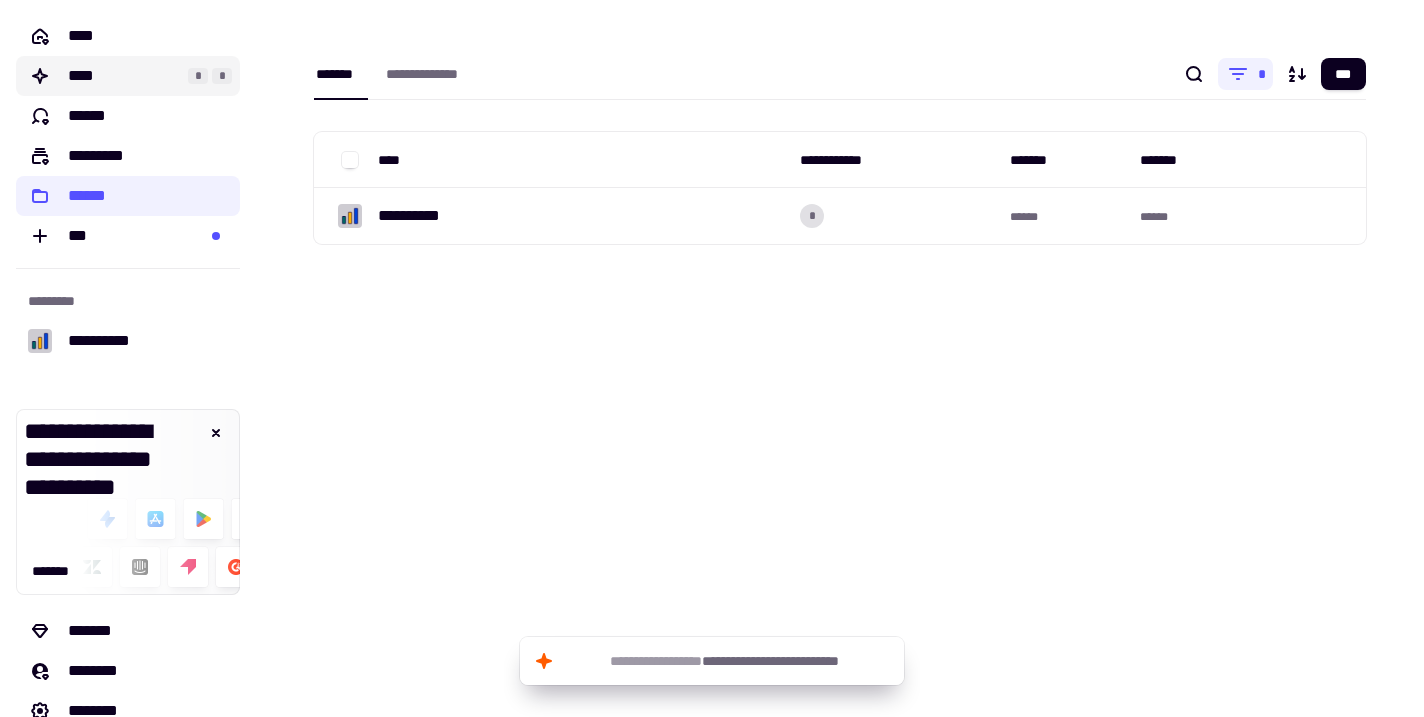 click on "****" 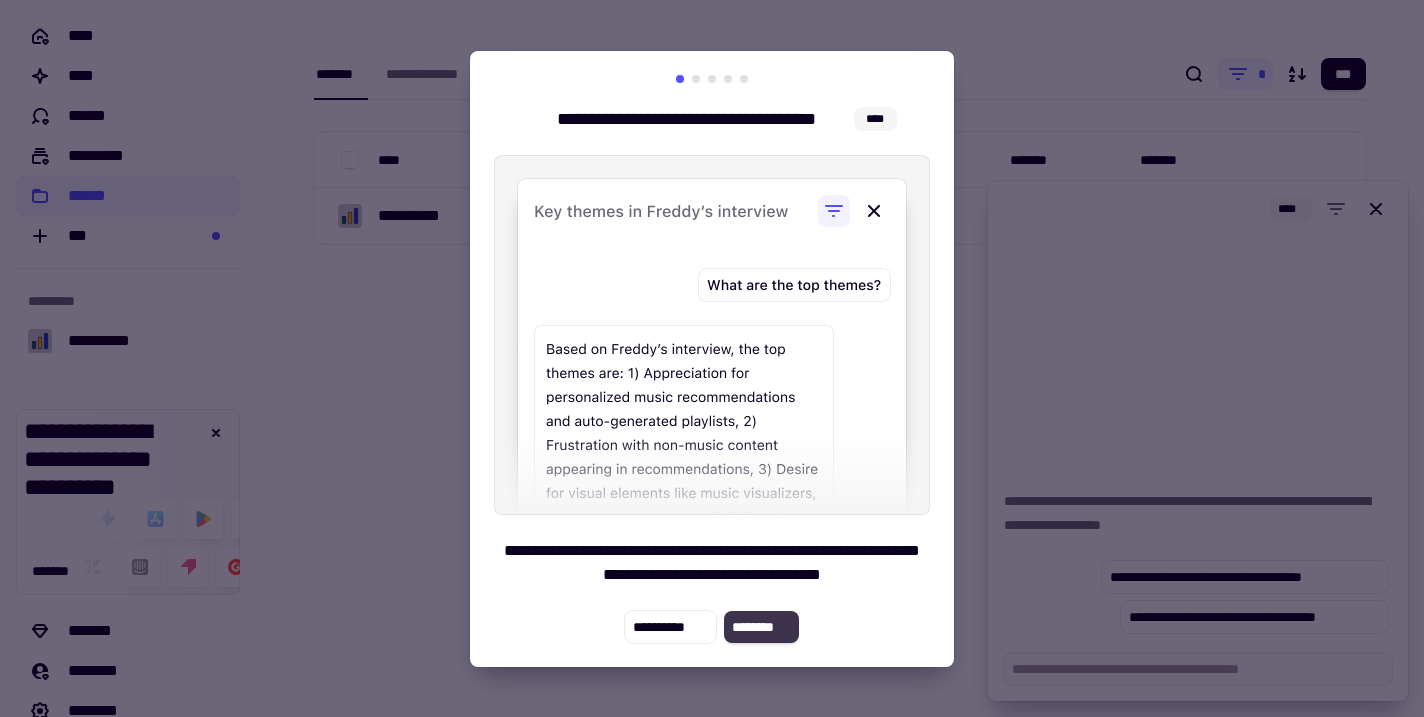 click on "********" 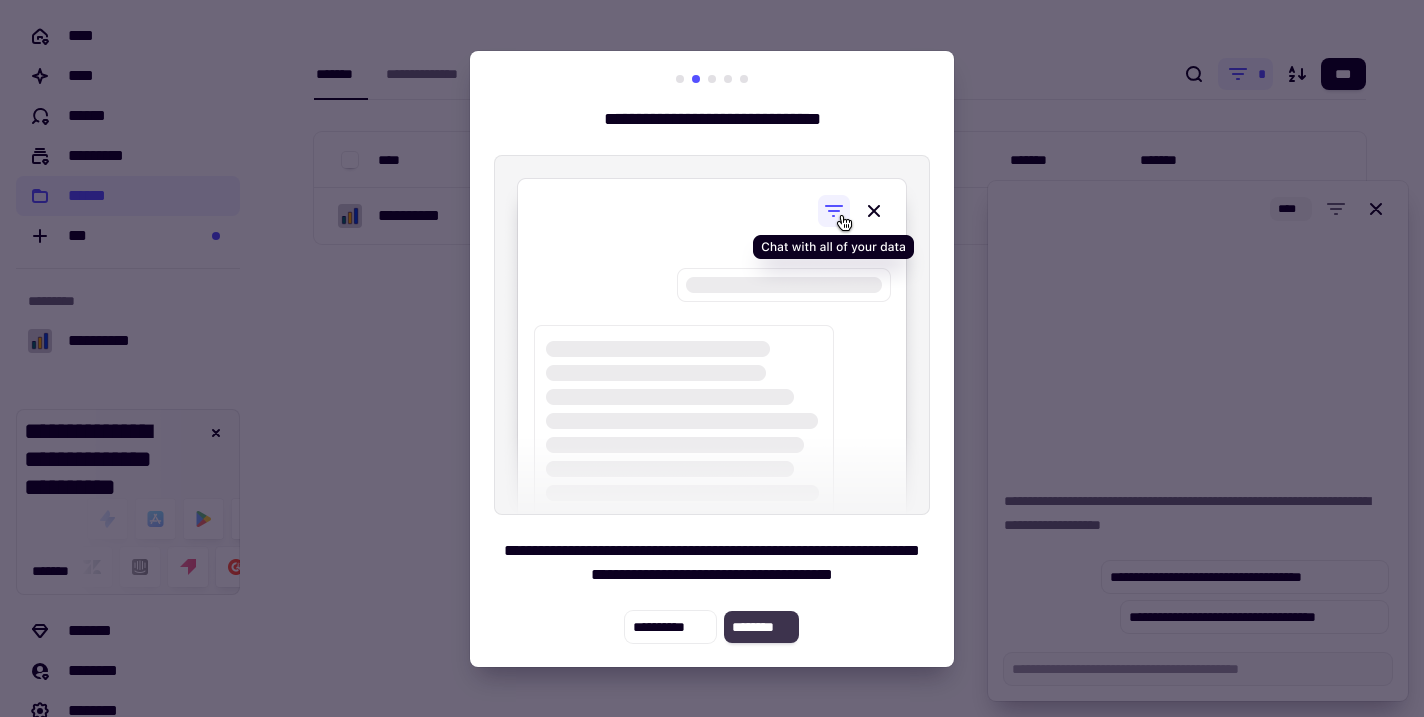 click on "********" 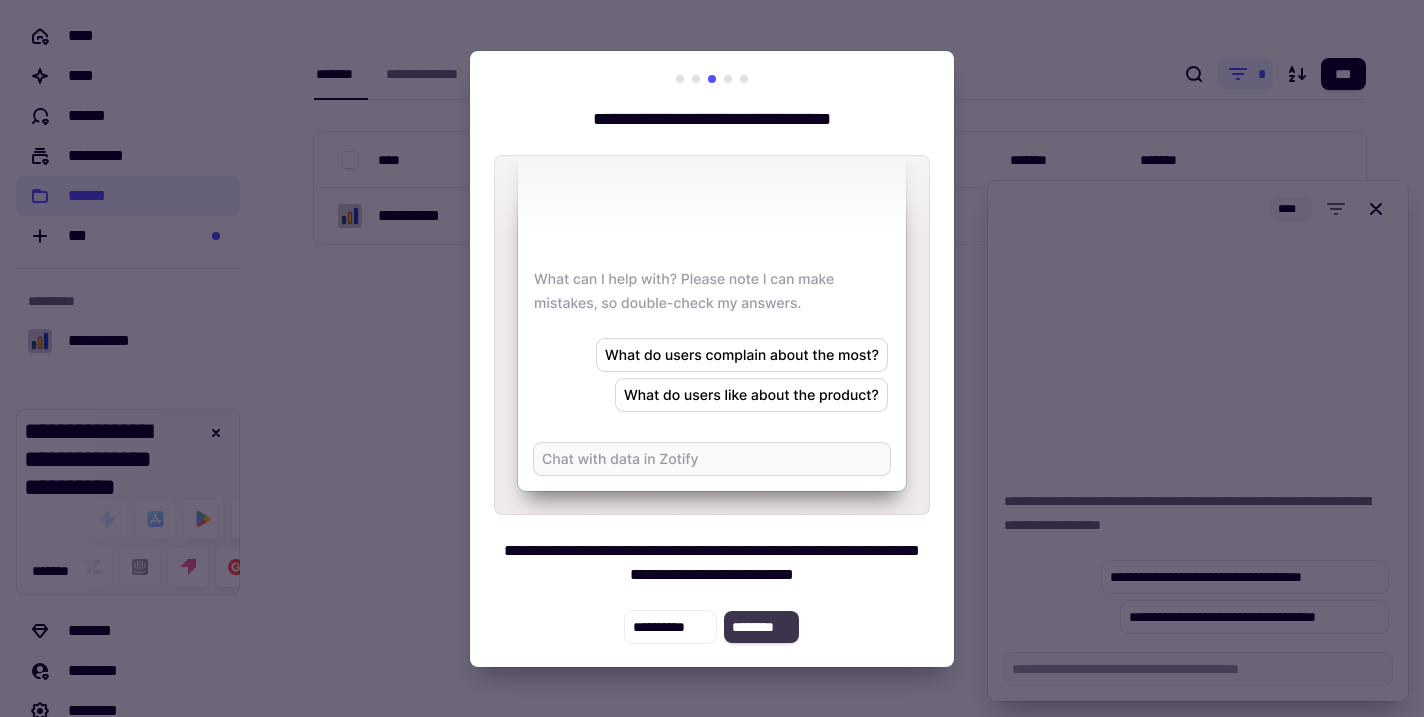 click on "********" 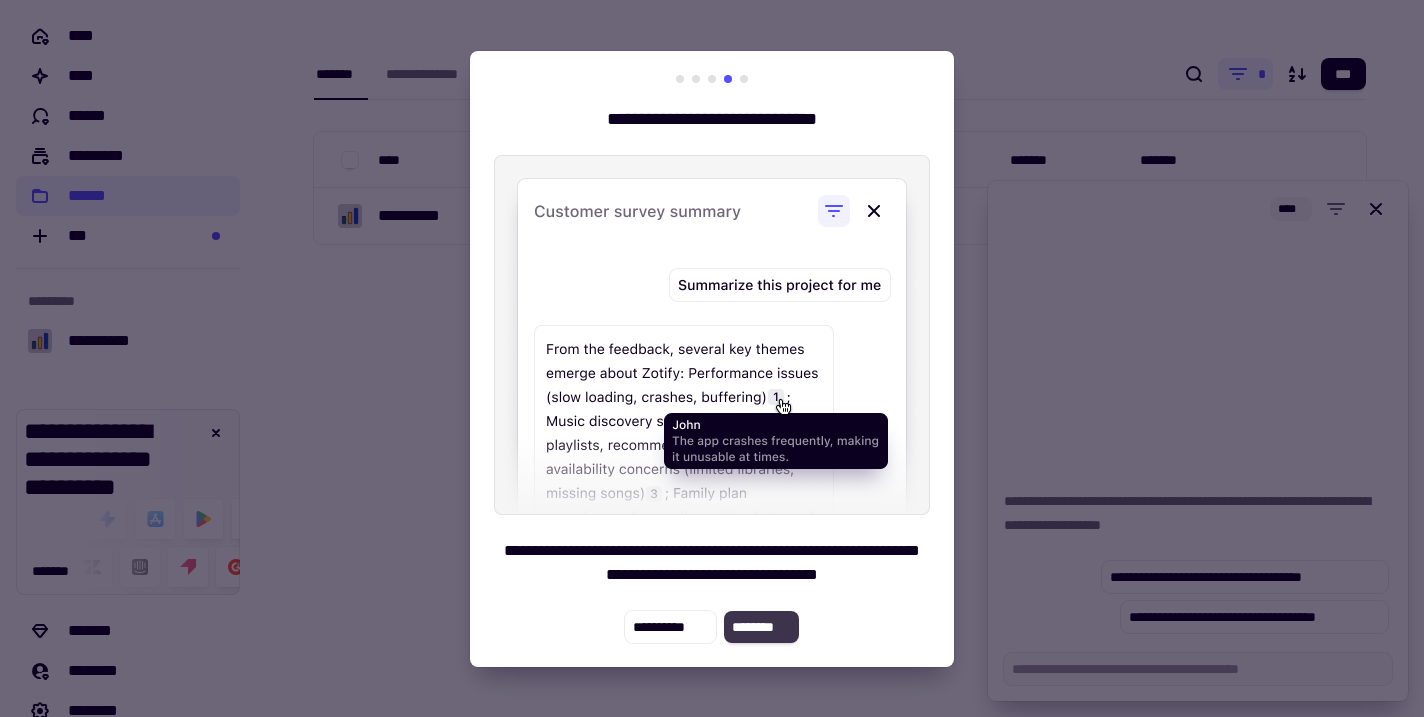 click on "********" 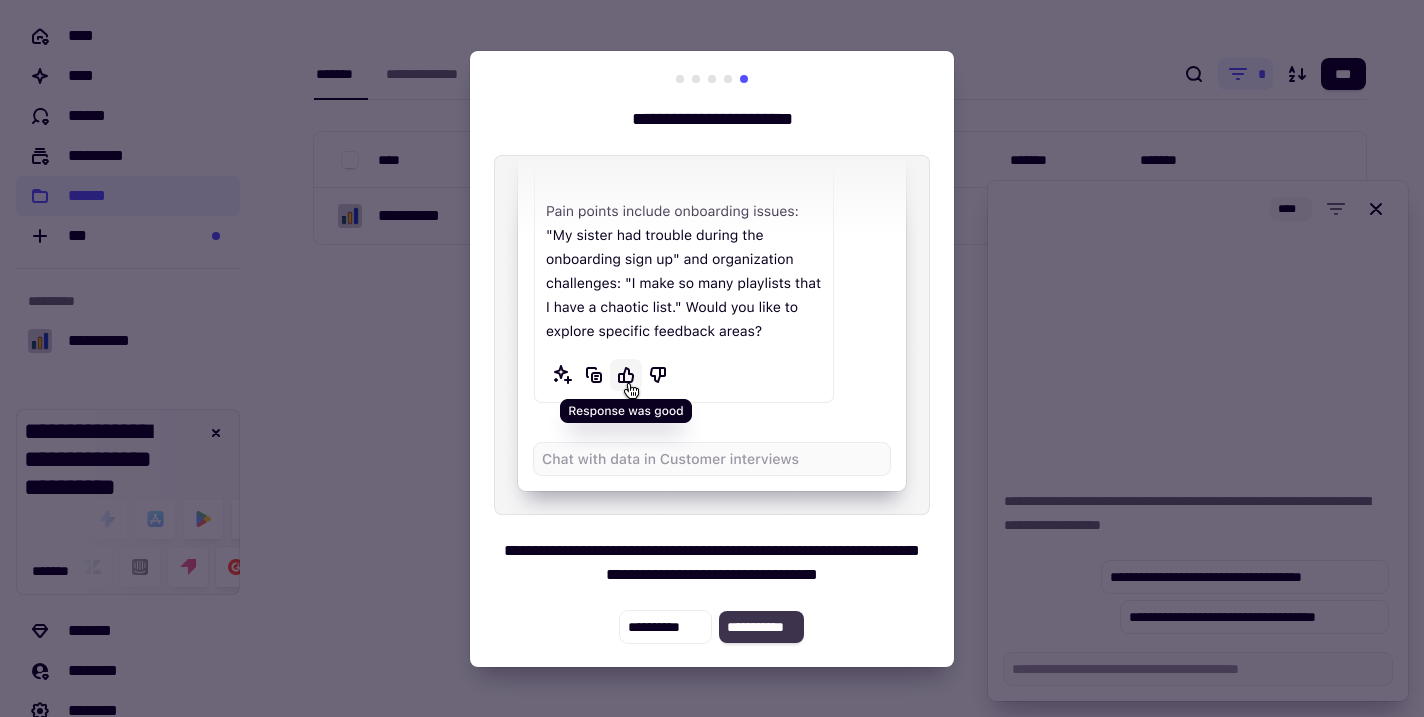 click on "**********" 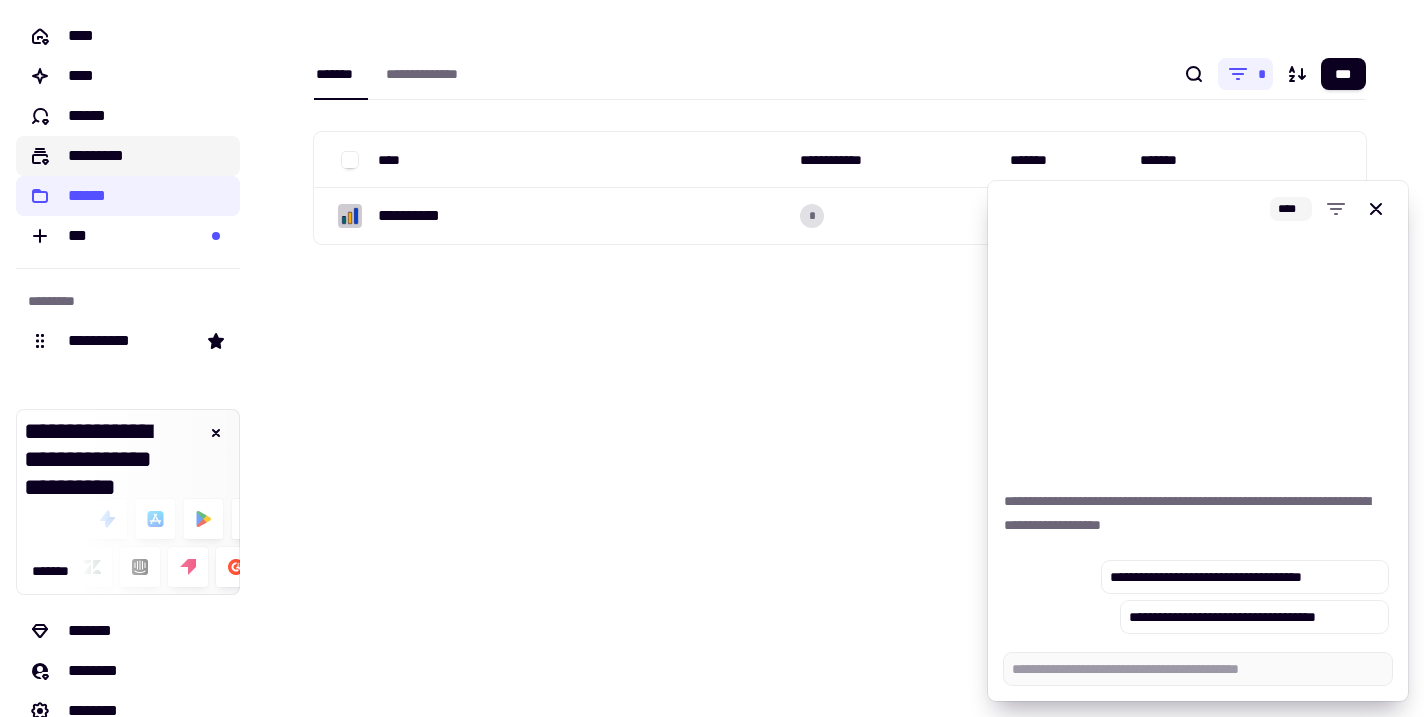click on "*********" 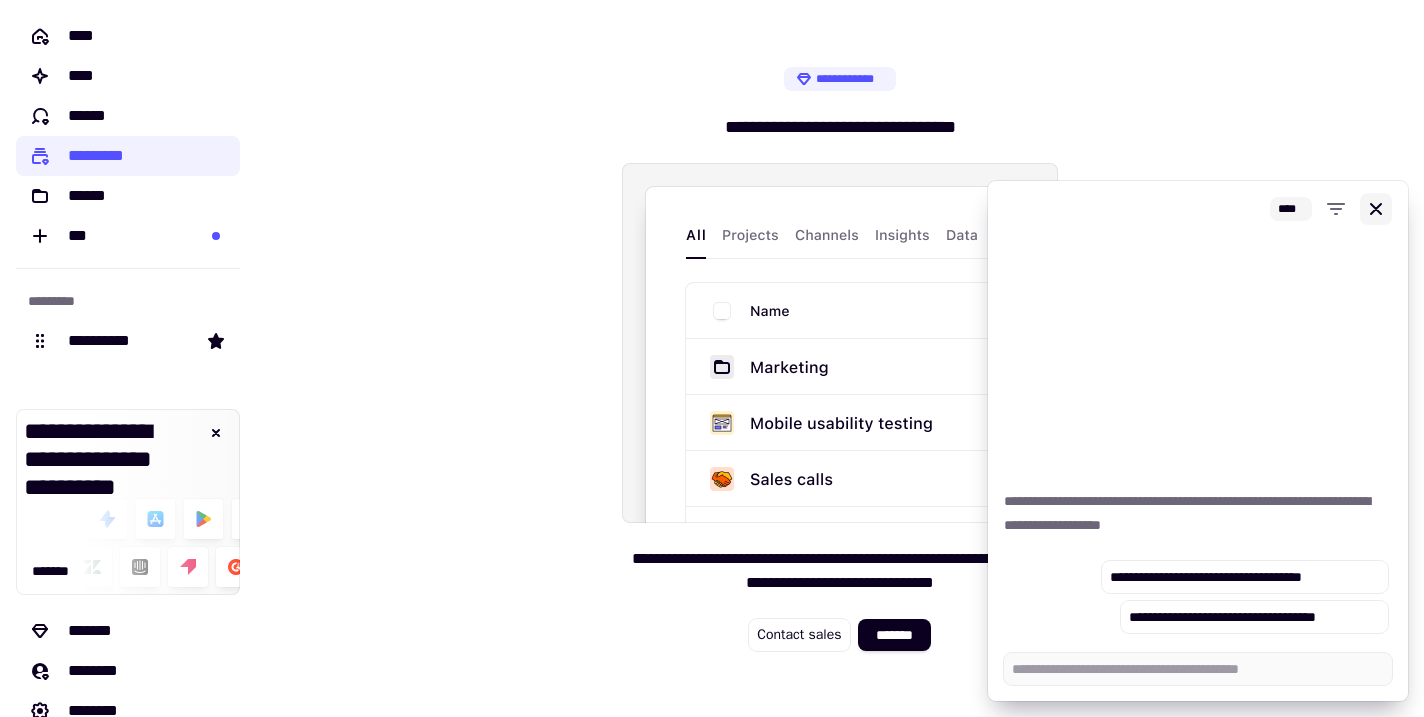 click 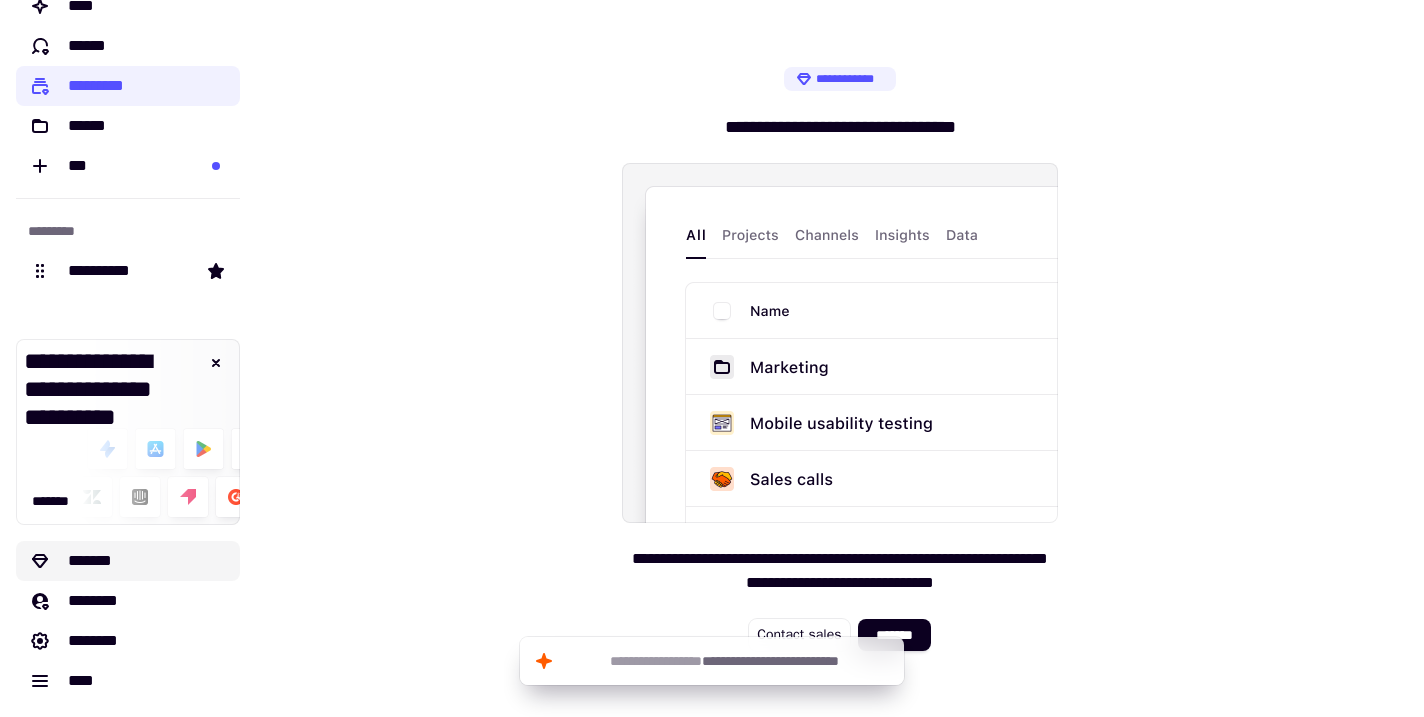 scroll, scrollTop: 70, scrollLeft: 0, axis: vertical 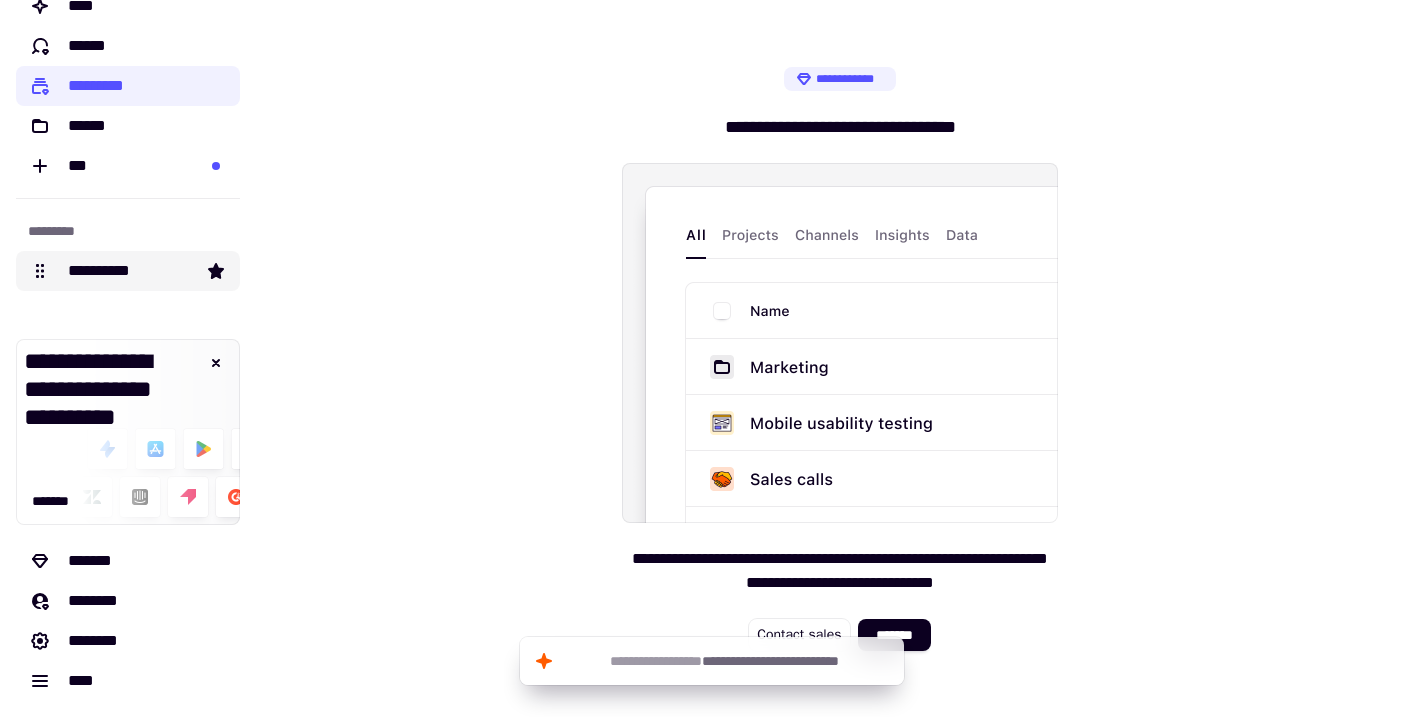 click on "**********" 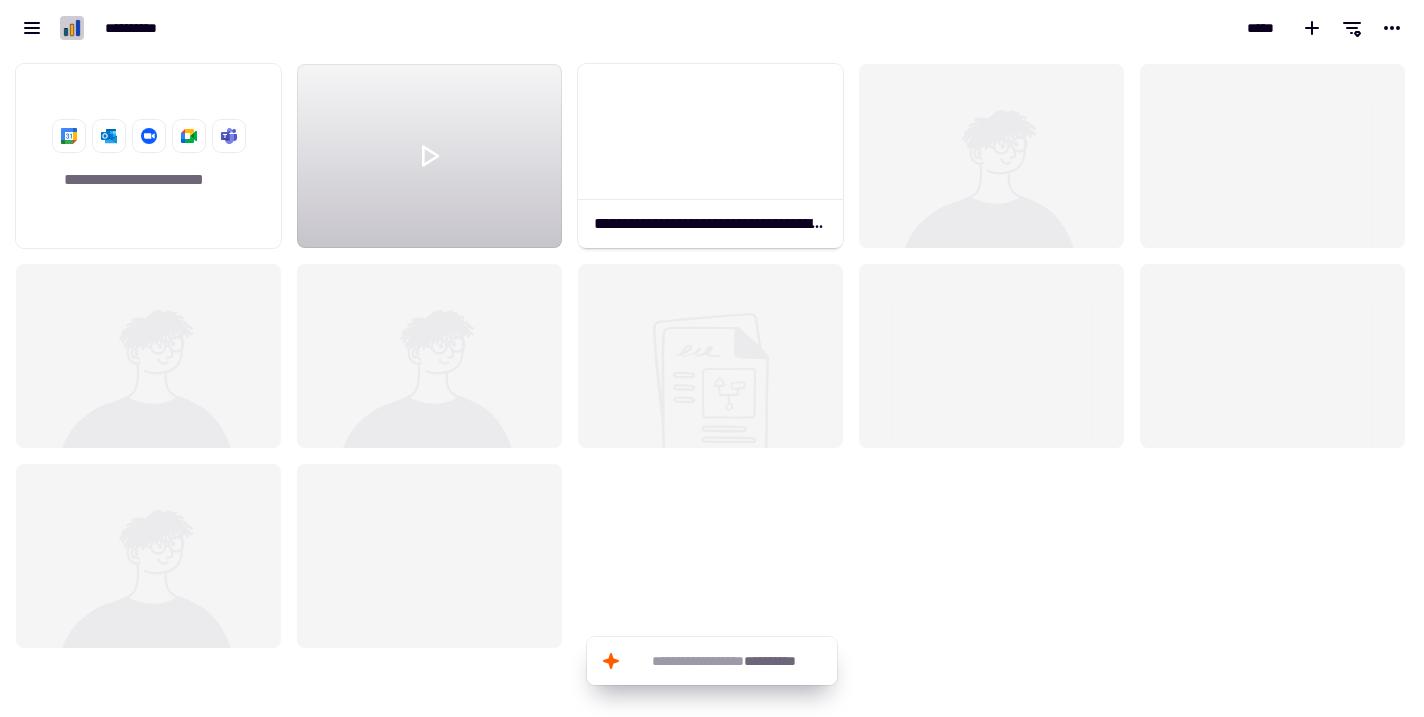 scroll, scrollTop: 1, scrollLeft: 1, axis: both 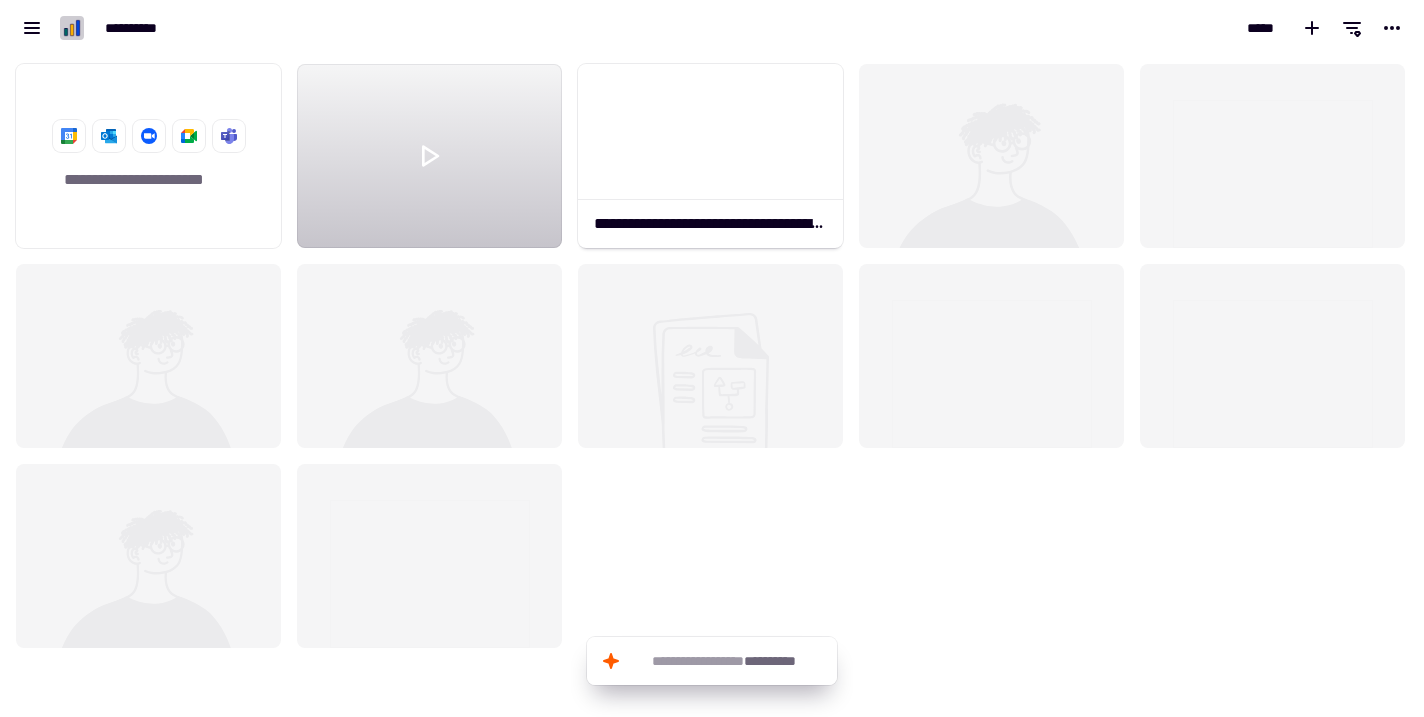 click 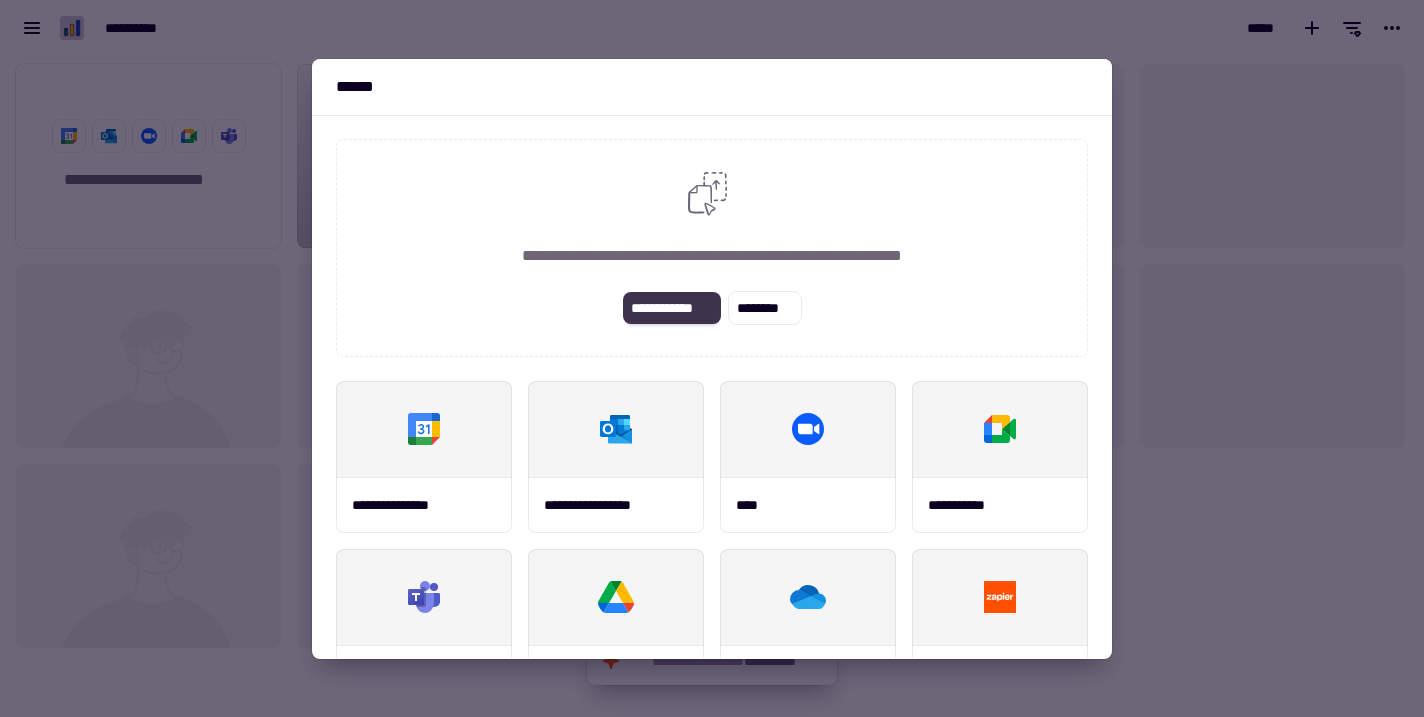 click on "**********" 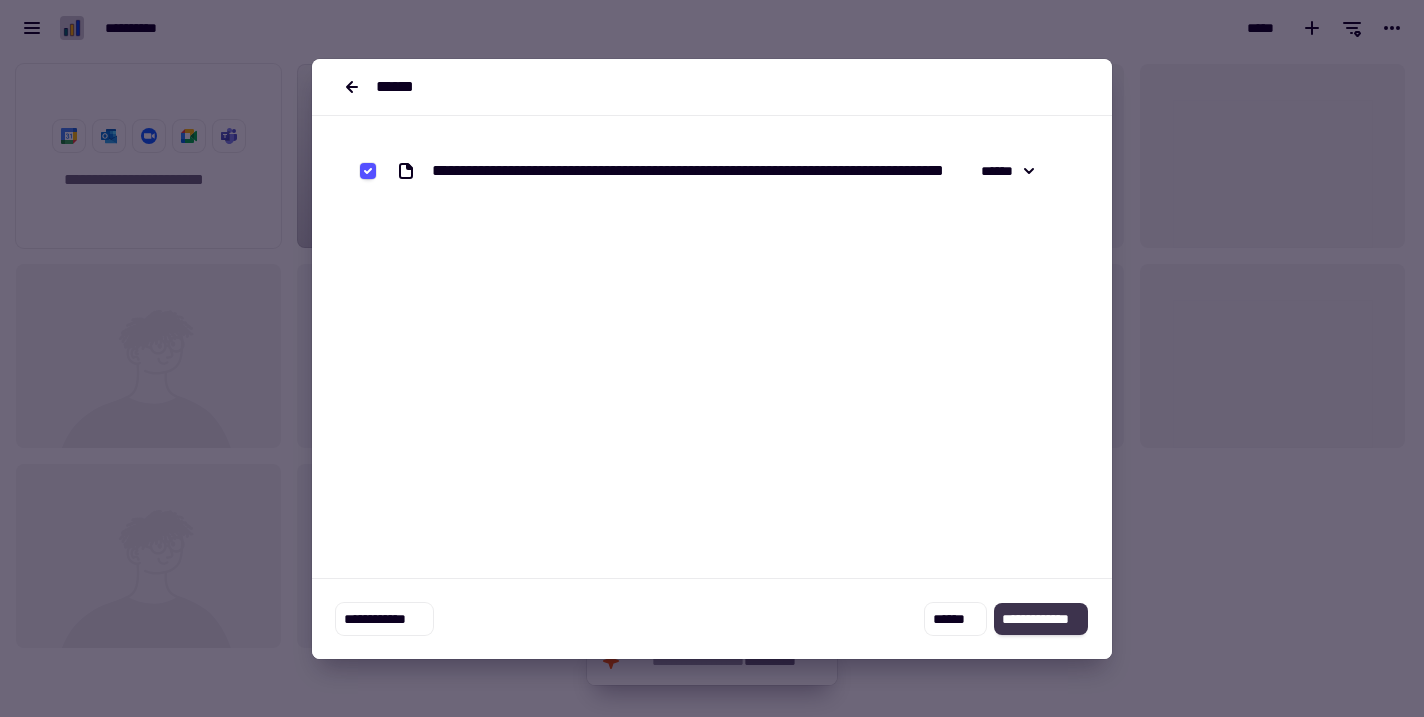click on "**********" 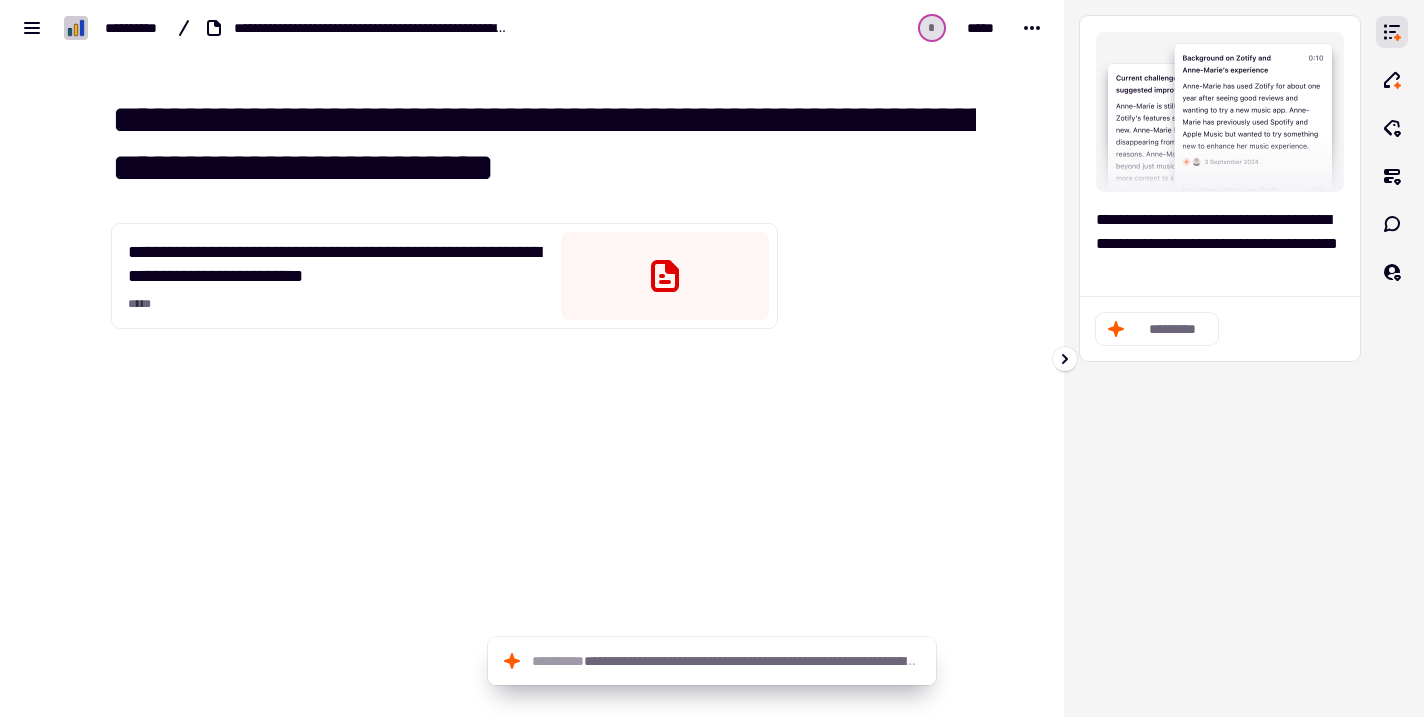 click on "*********" 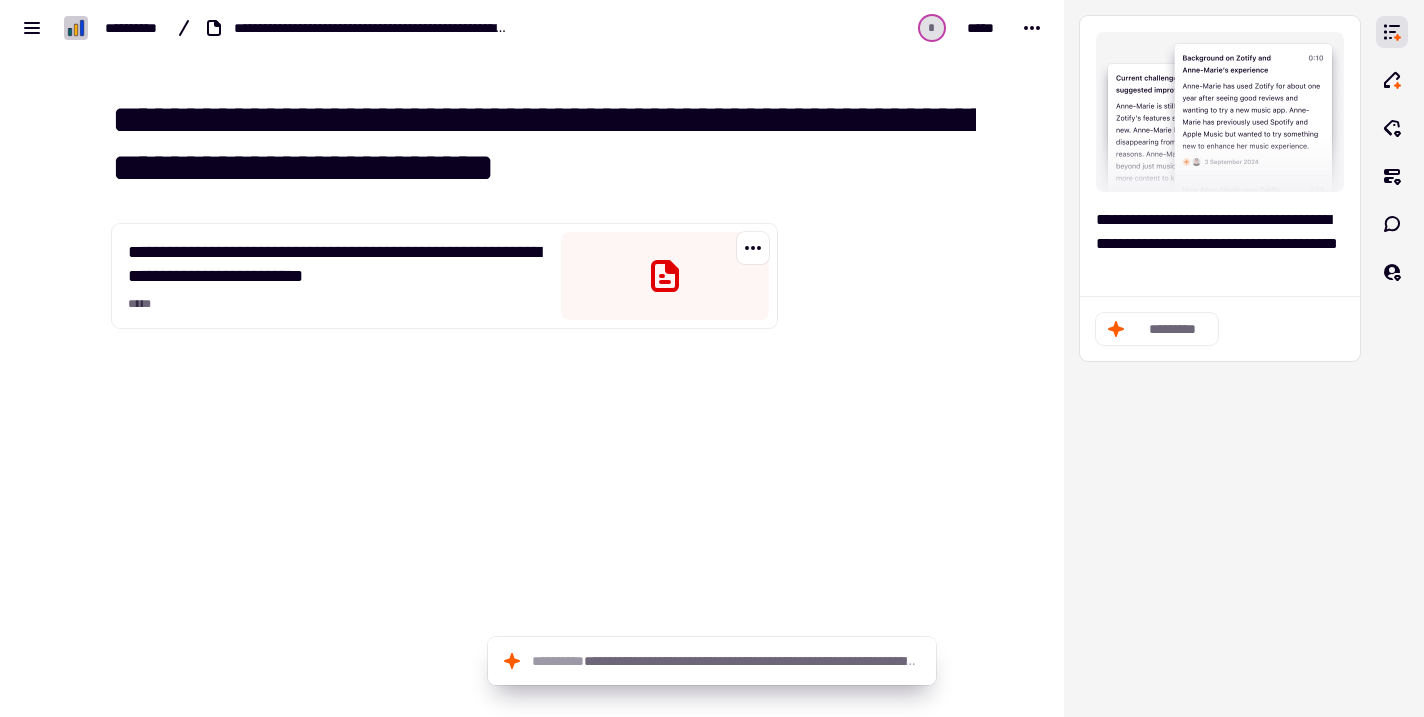 click on "**********" at bounding box center (444, 276) 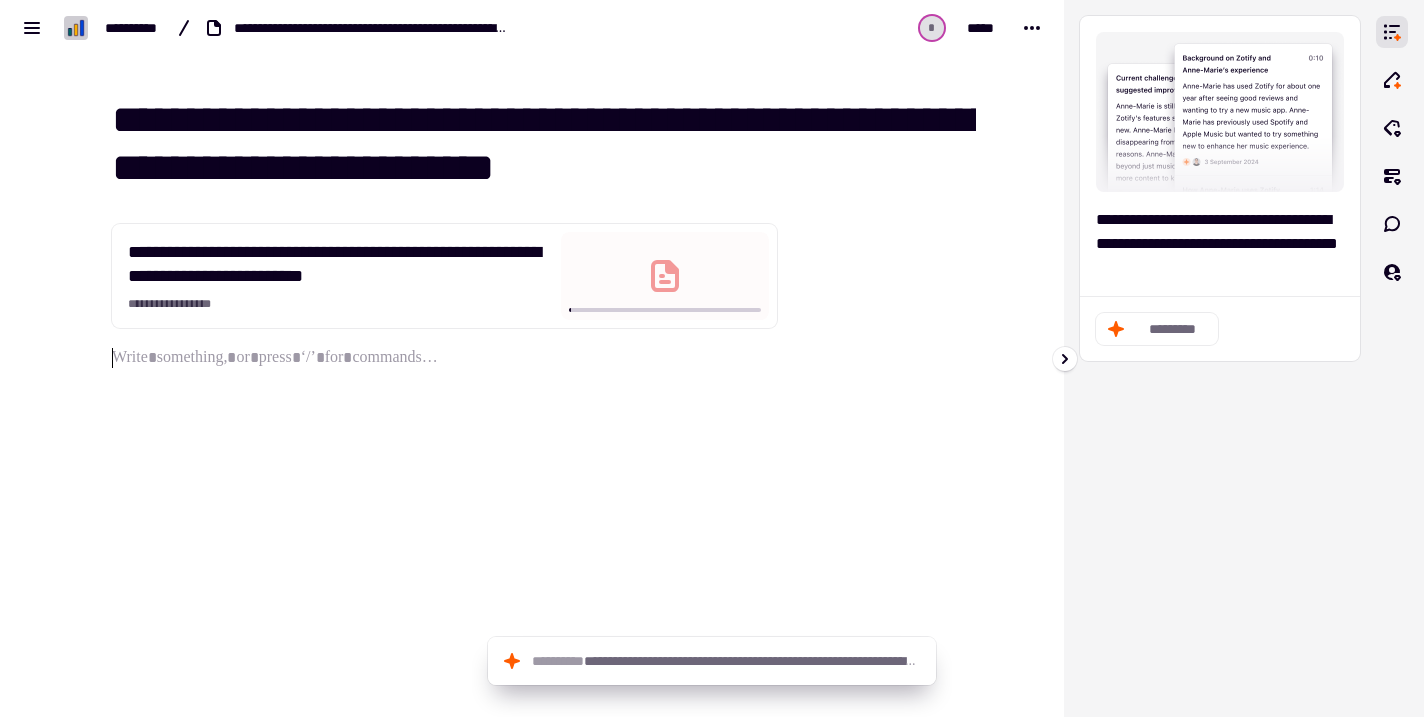 click on "*********" 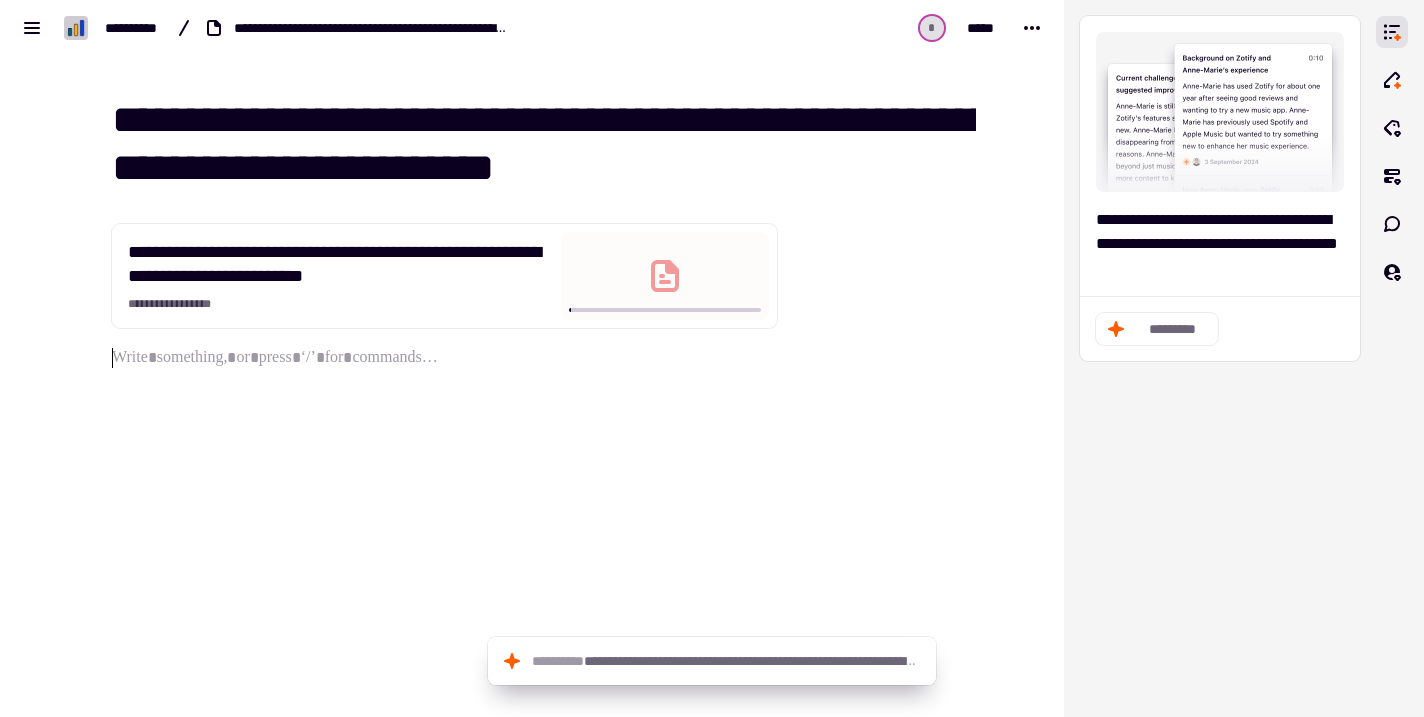 click at bounding box center [878, 397] 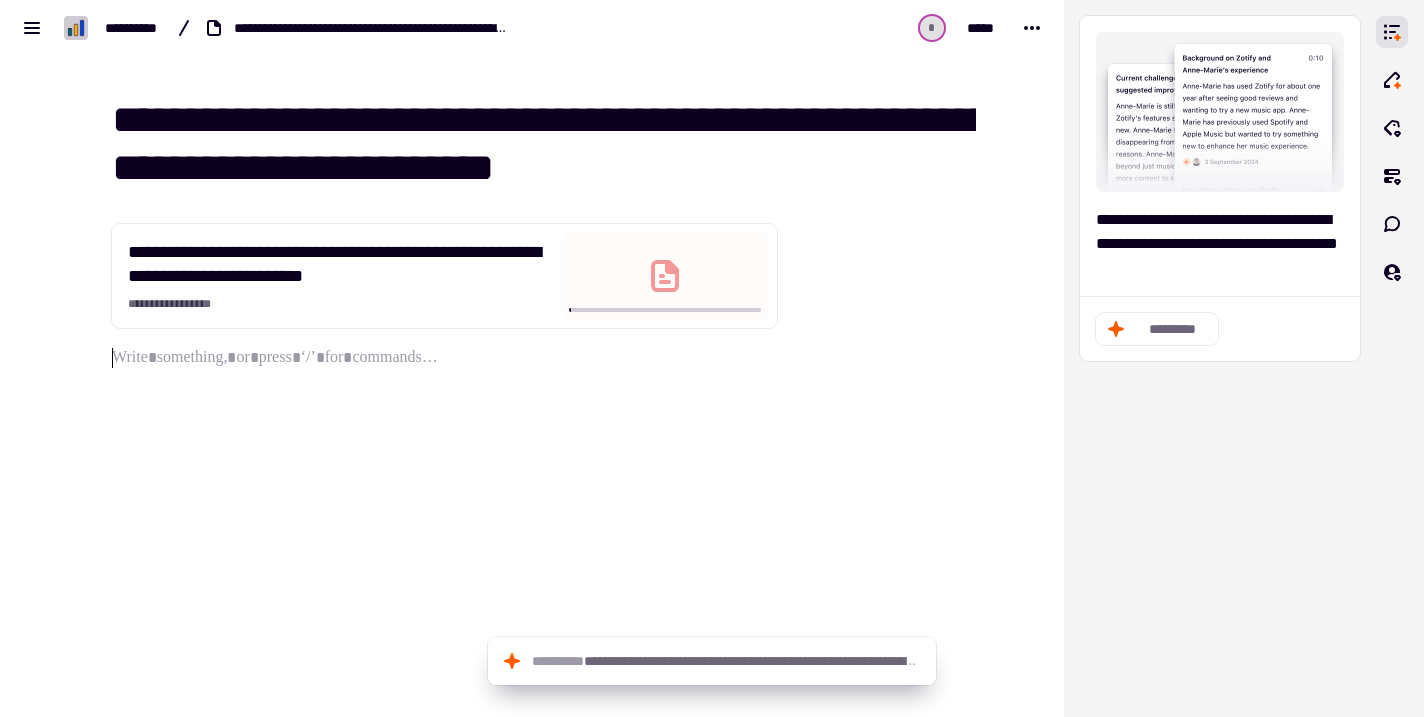 click on "**********" at bounding box center (336, 276) 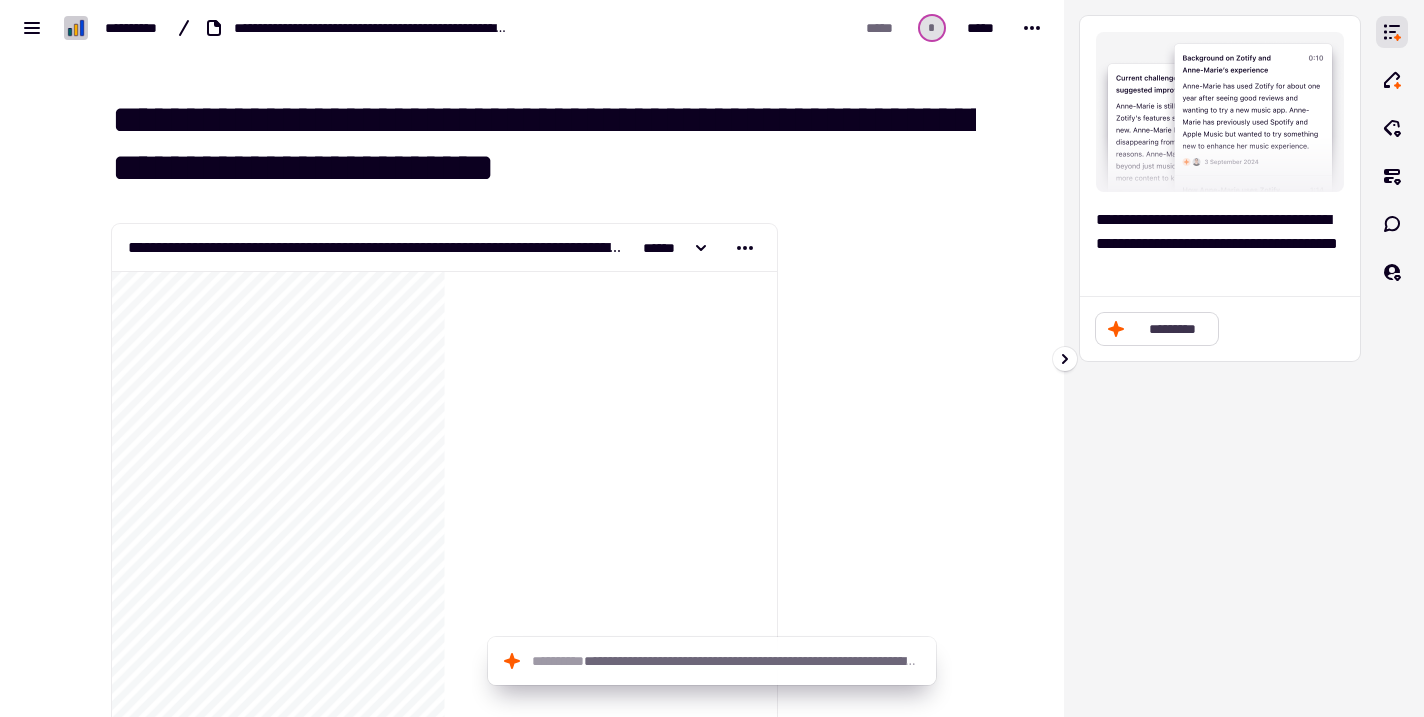 click on "*********" 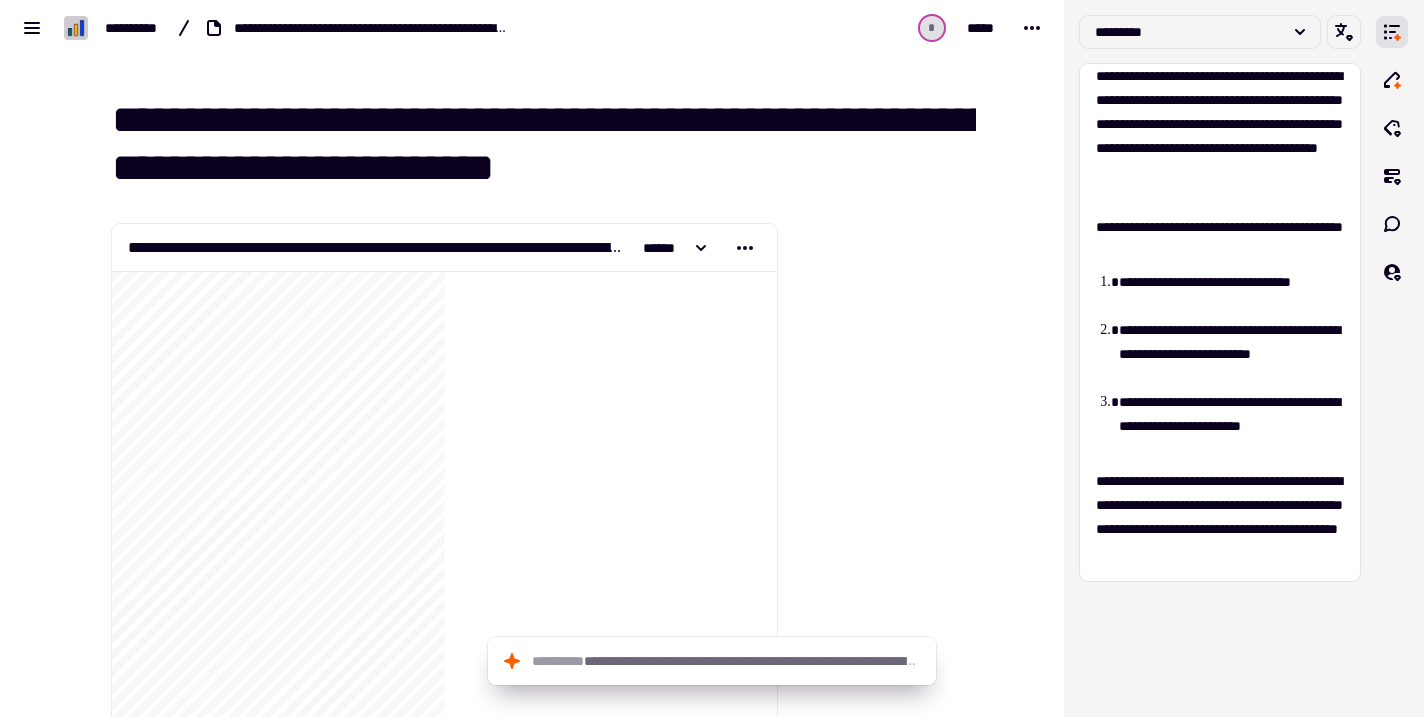 click on "**********" at bounding box center [532, 9894] 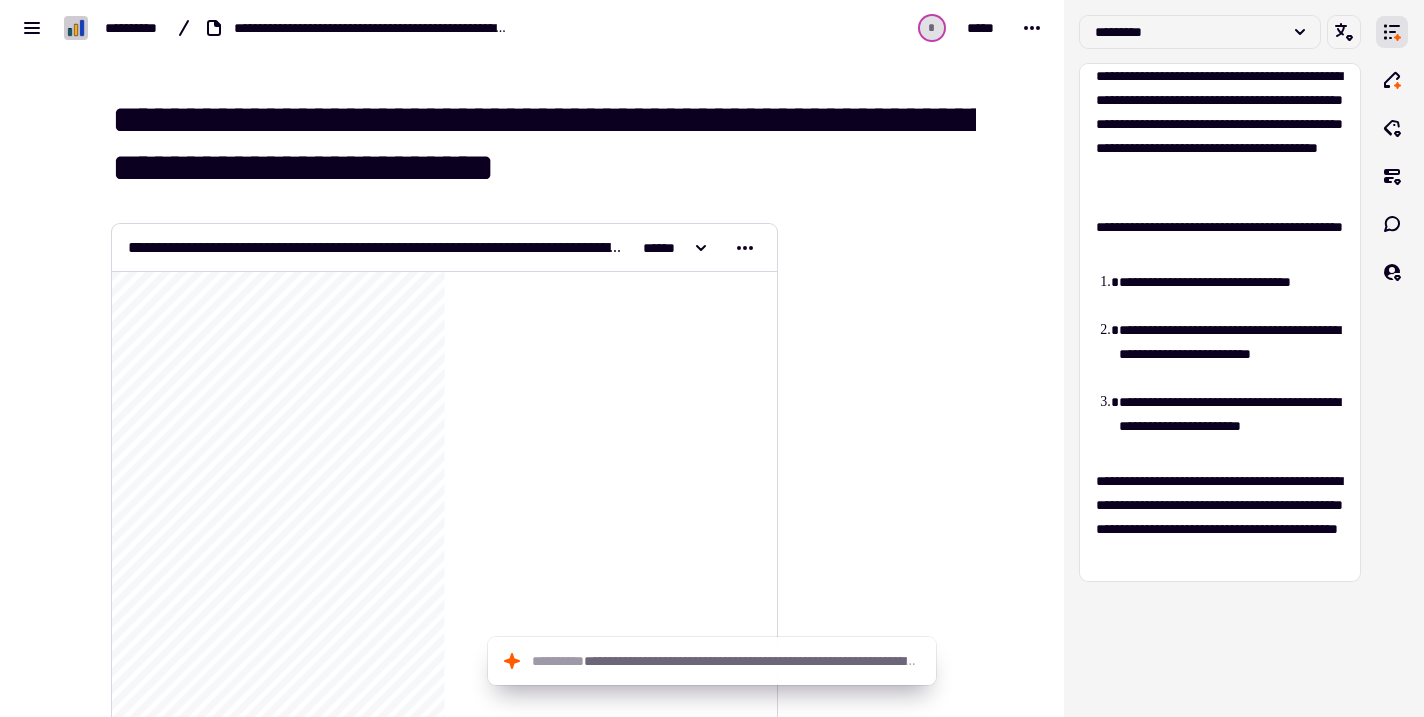 click on "**********" 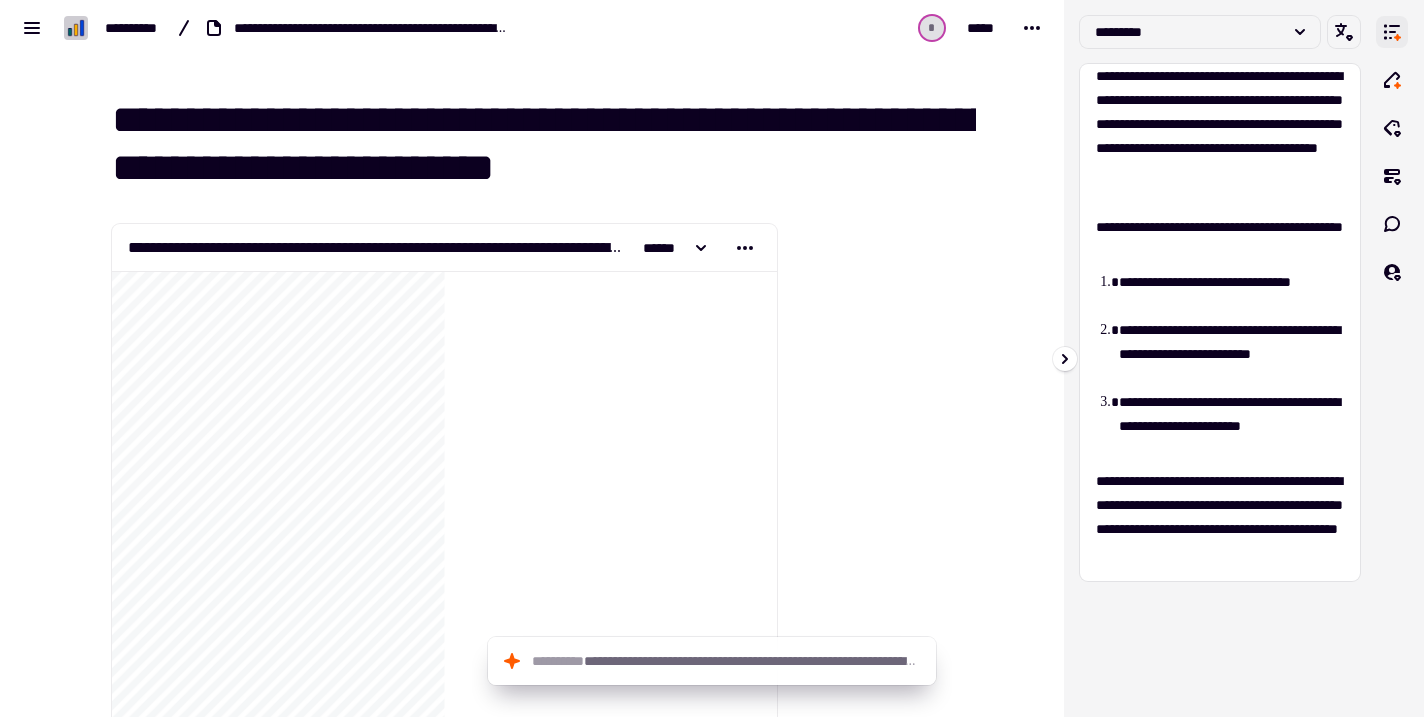 click 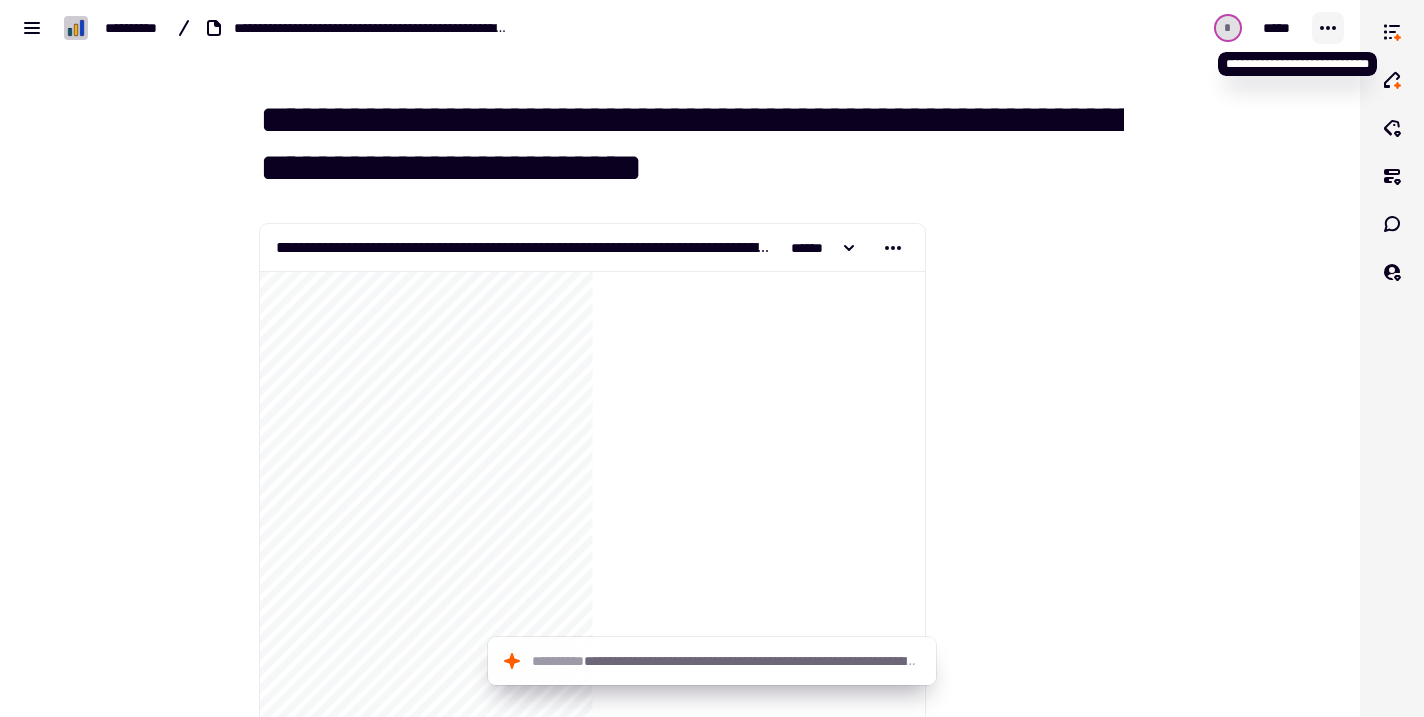click 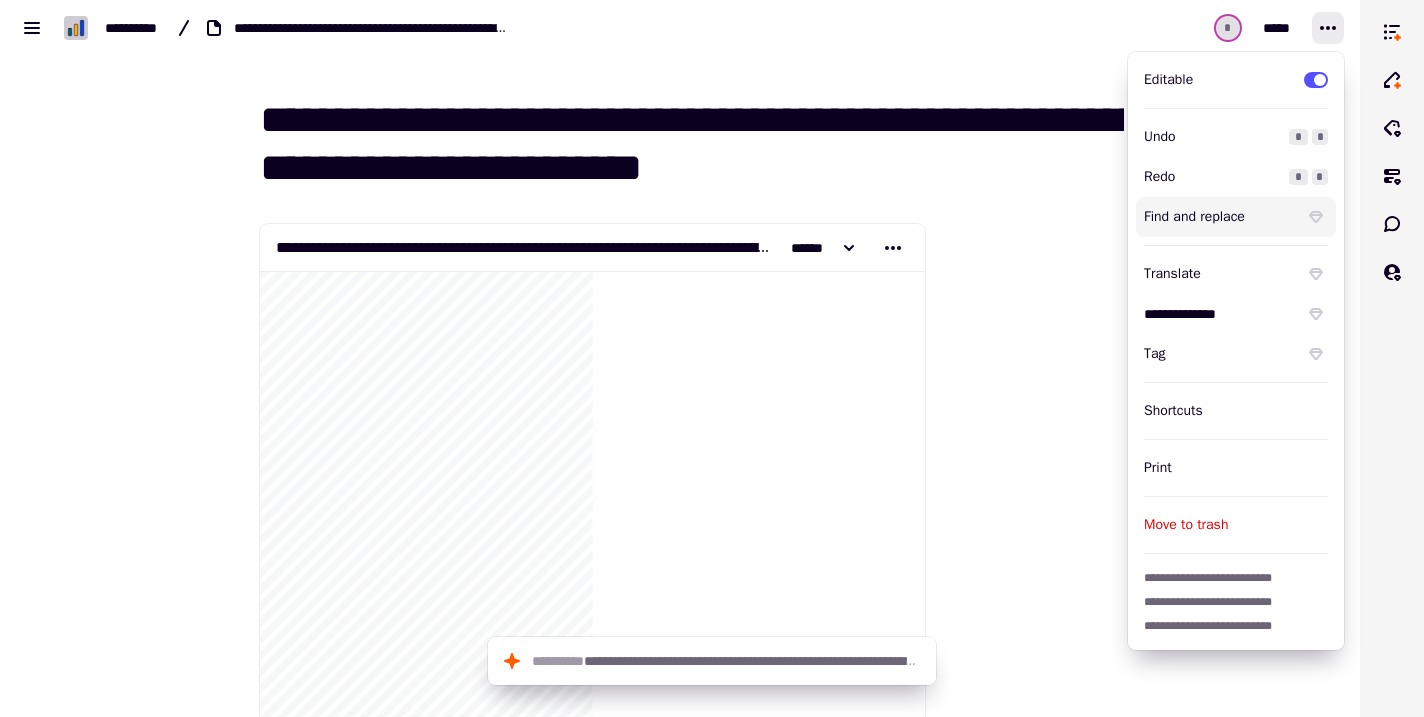 click at bounding box center (1026, 9926) 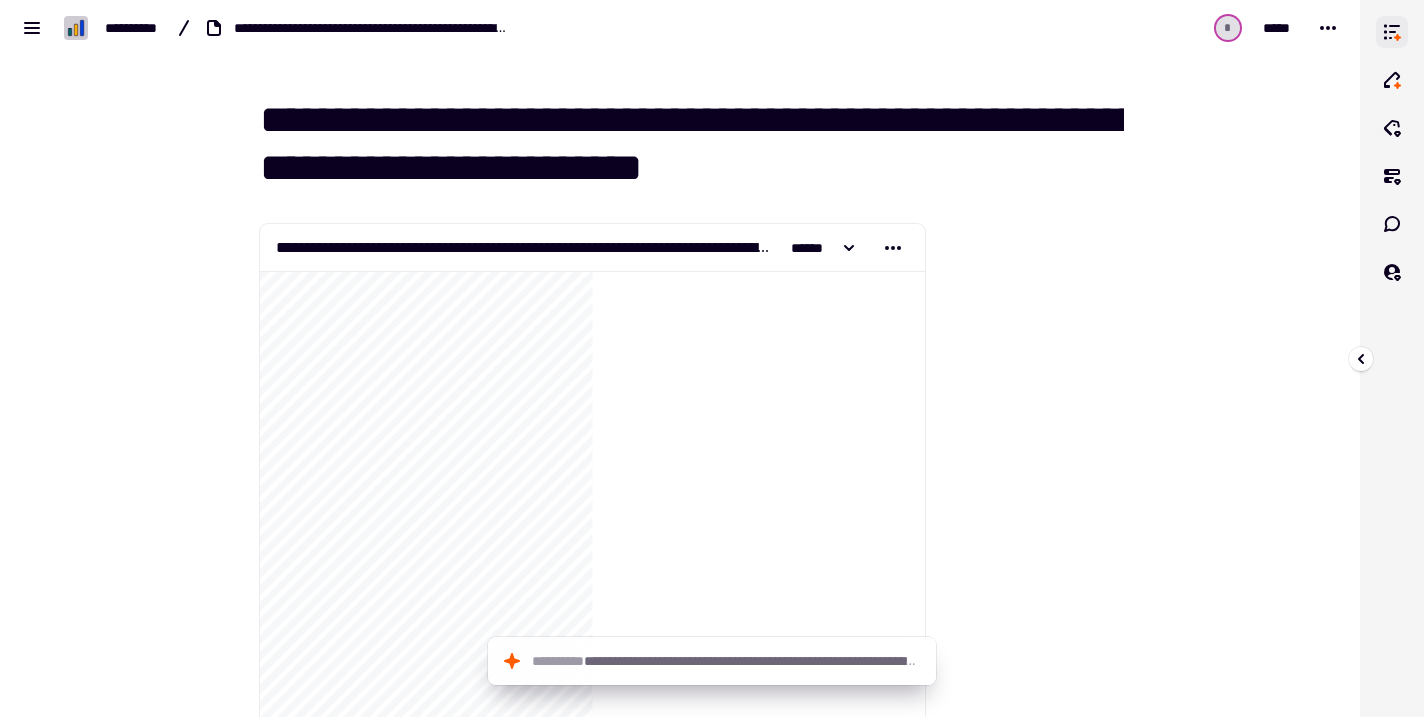 click 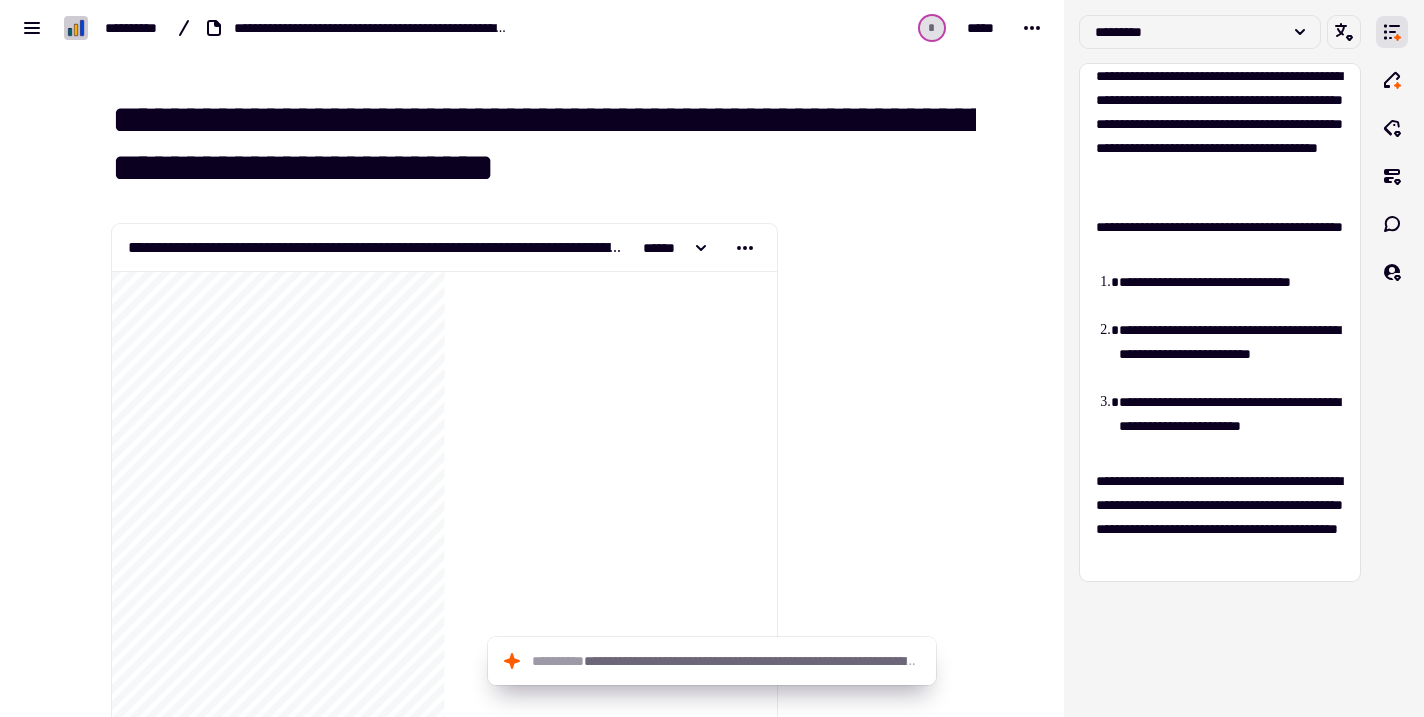 click at bounding box center [878, 9926] 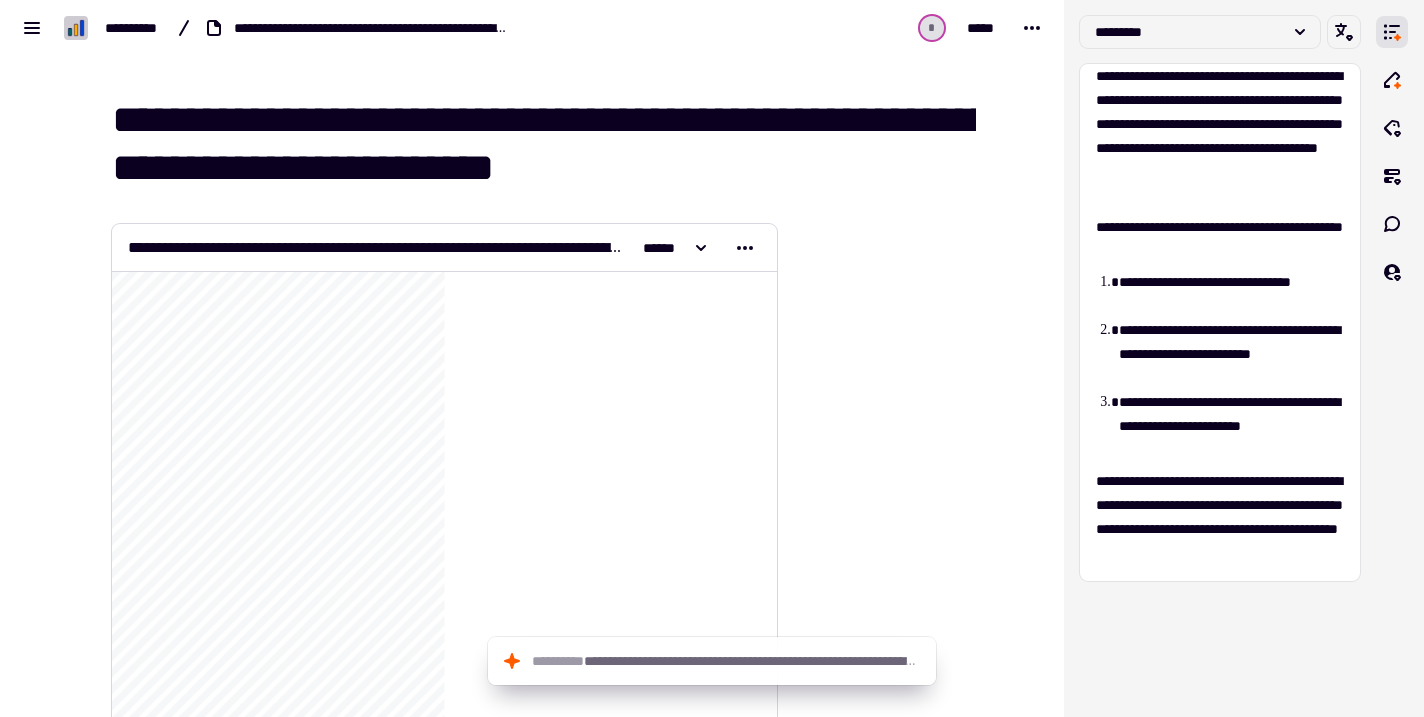 click on "**********" 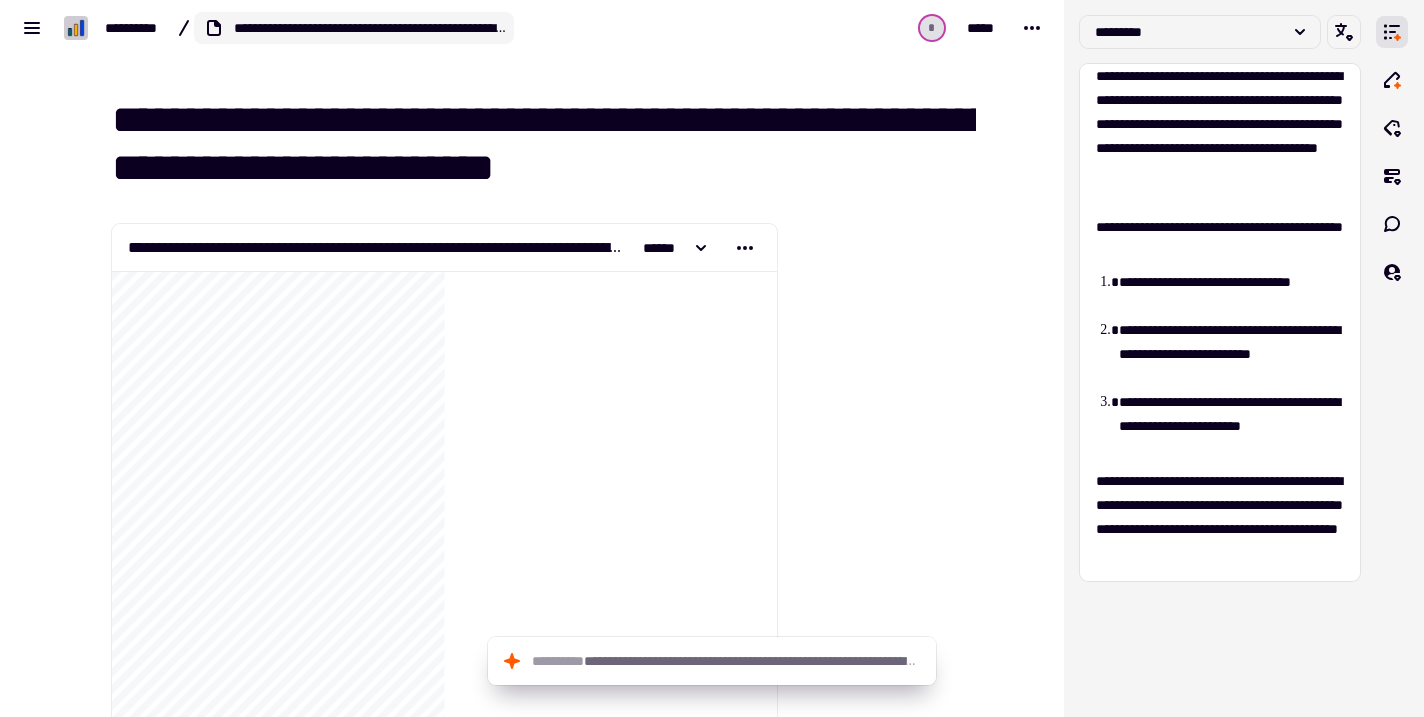 click on "**********" 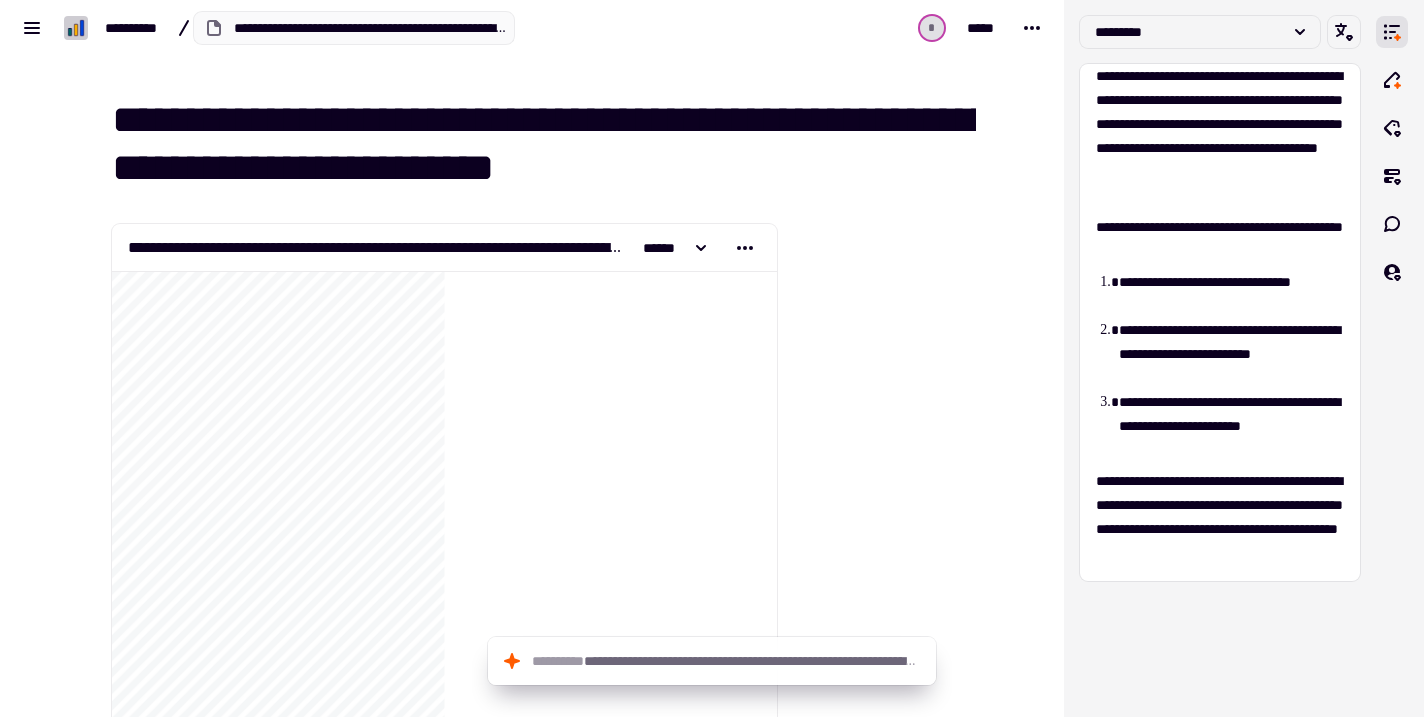 click at bounding box center [878, 9926] 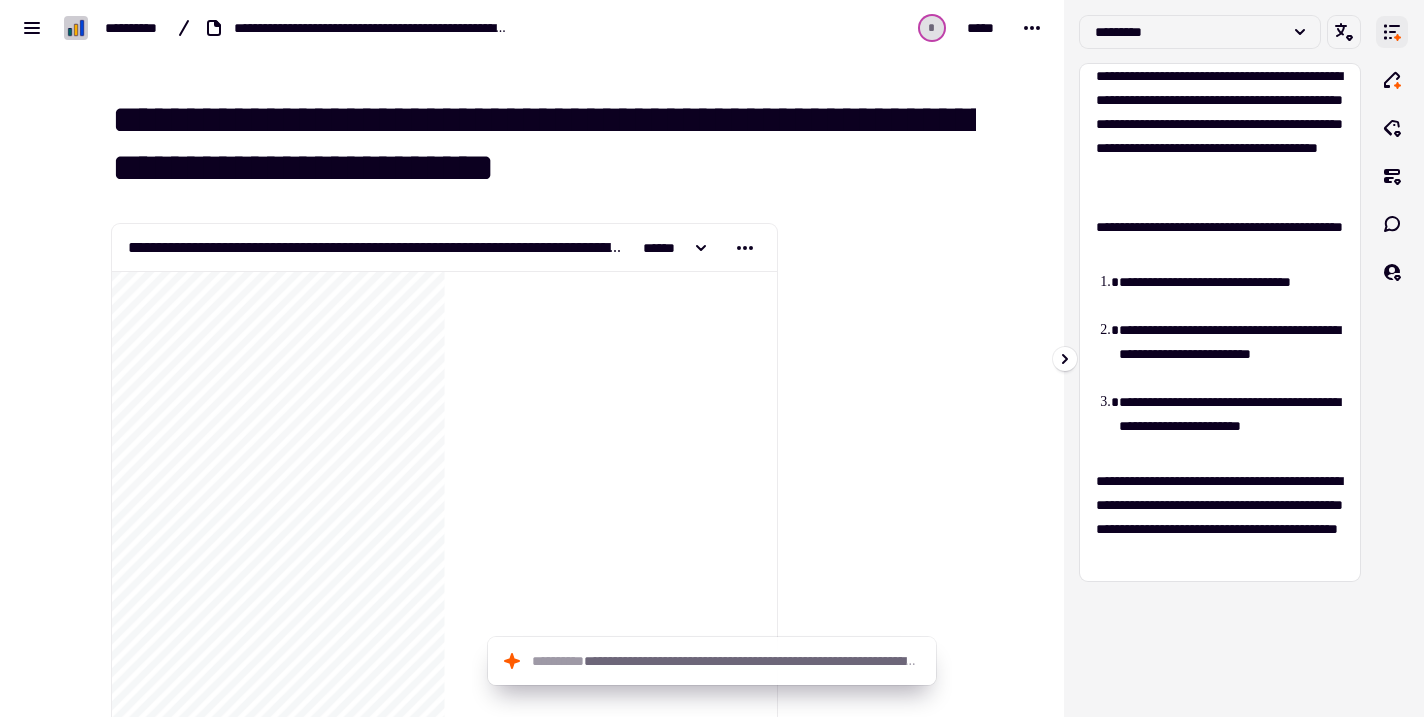 click 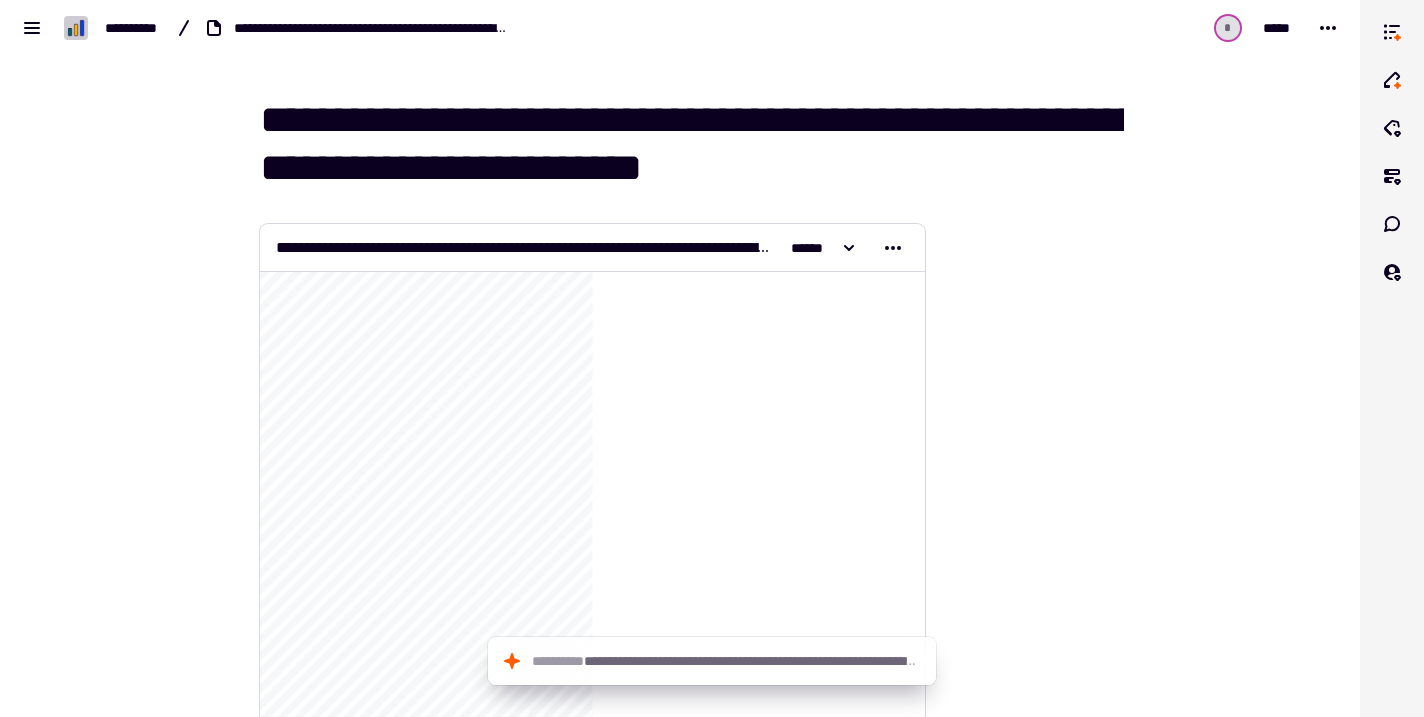 scroll, scrollTop: 0, scrollLeft: 0, axis: both 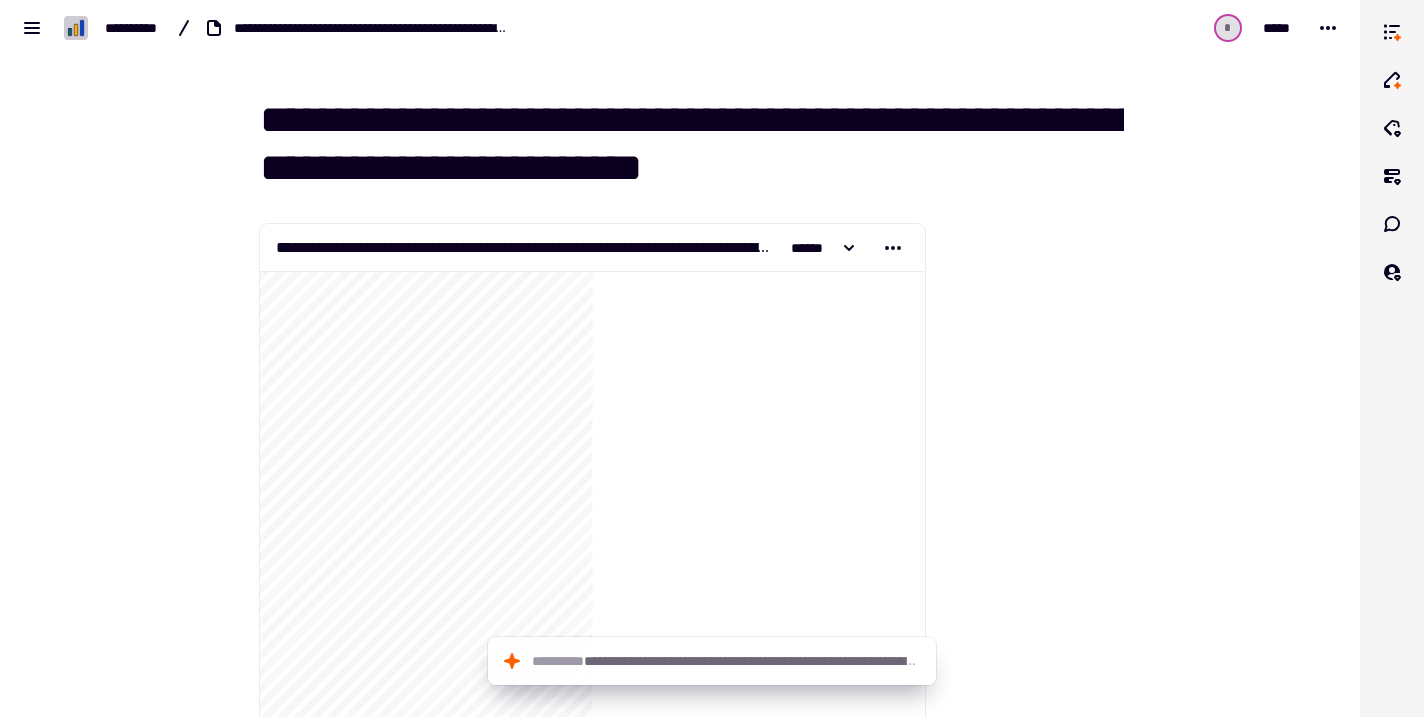 click on "**********" at bounding box center [680, 358] 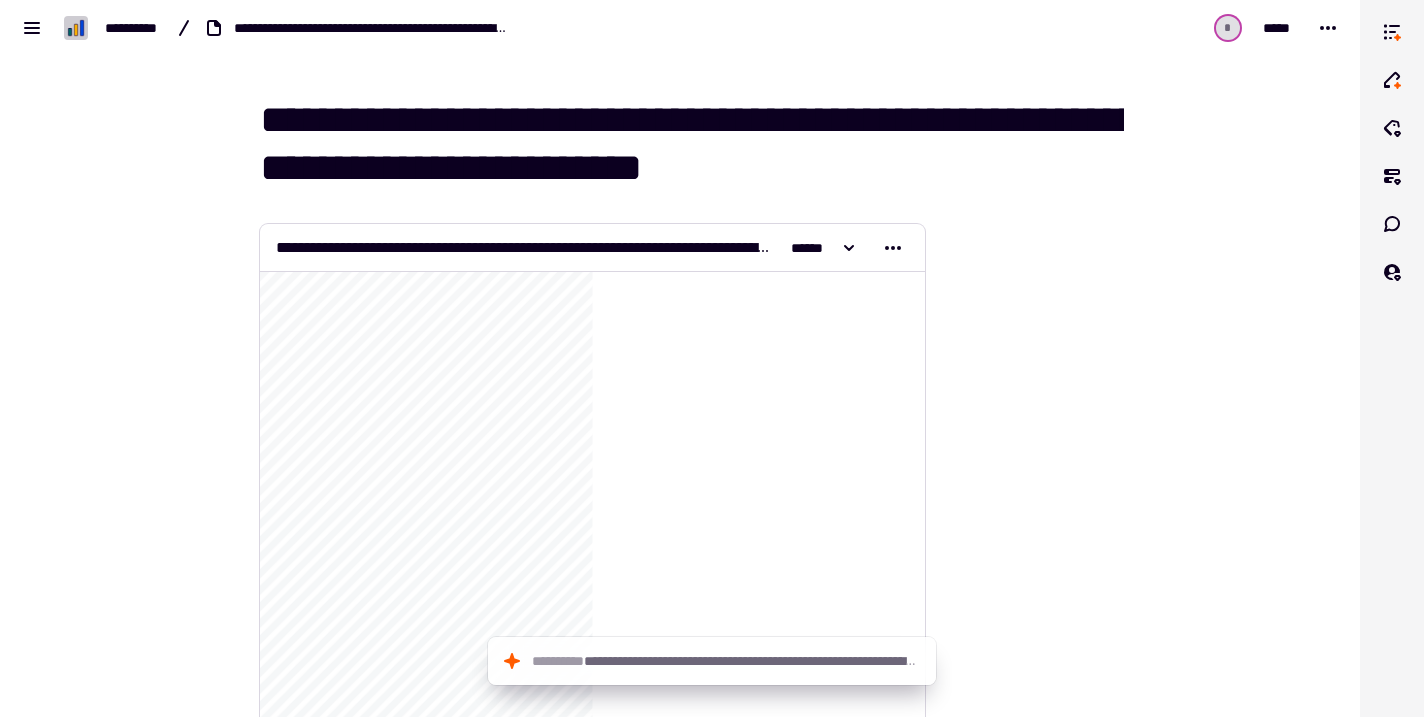 scroll, scrollTop: 0, scrollLeft: 0, axis: both 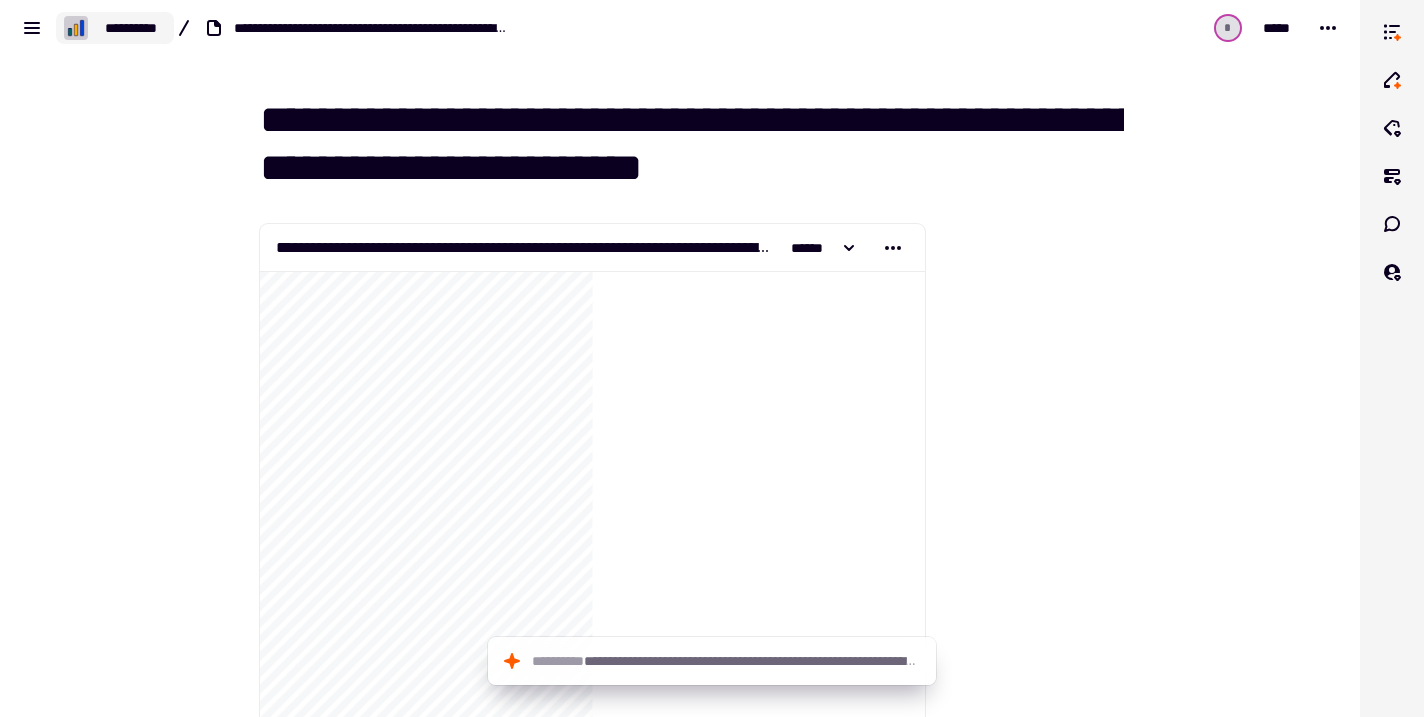 click on "**********" 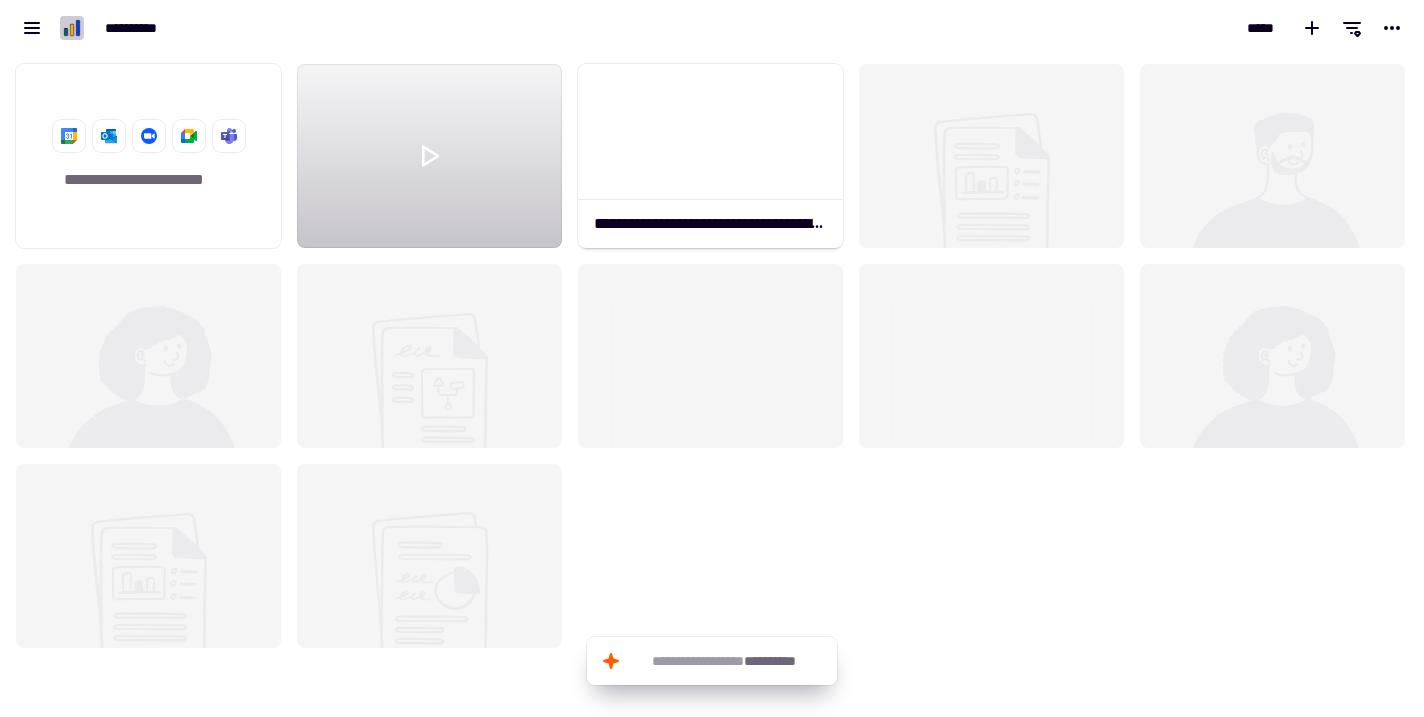 scroll, scrollTop: 1, scrollLeft: 1, axis: both 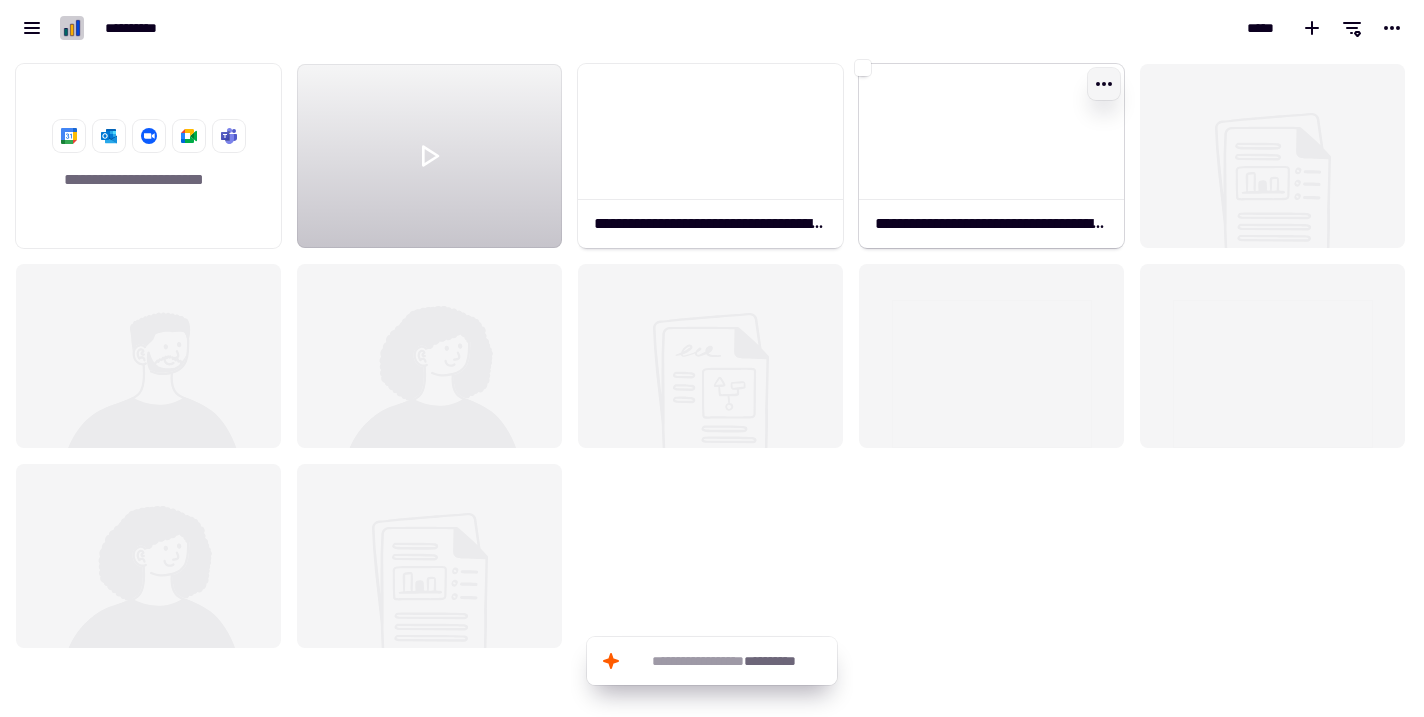 click 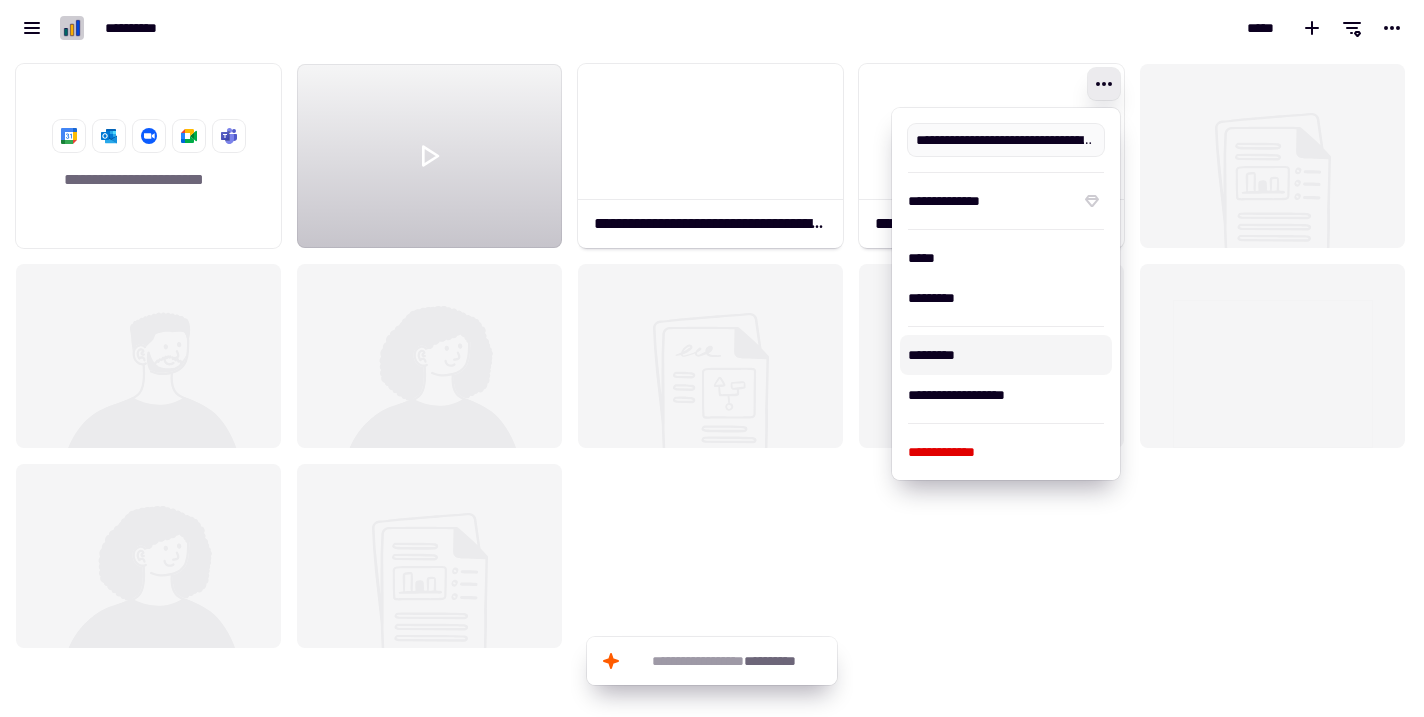 click on "*********" at bounding box center [1006, 355] 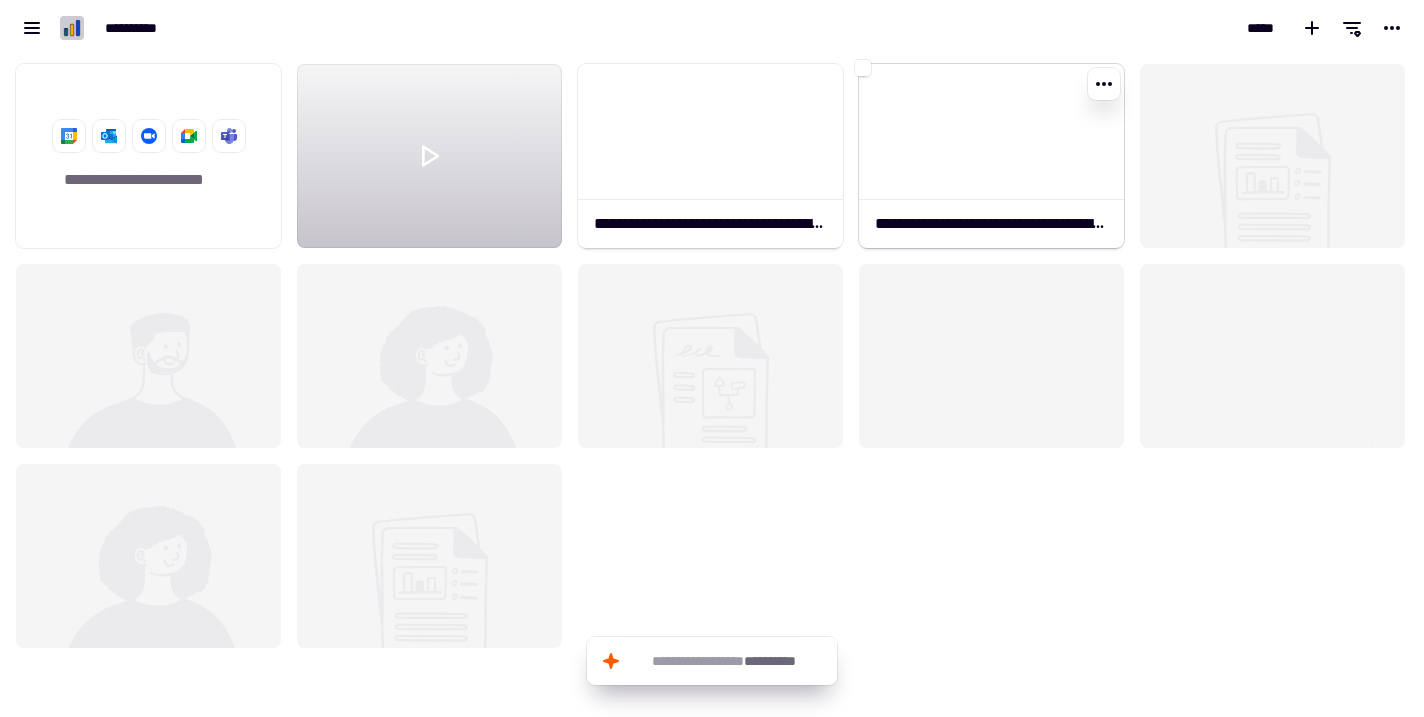 click 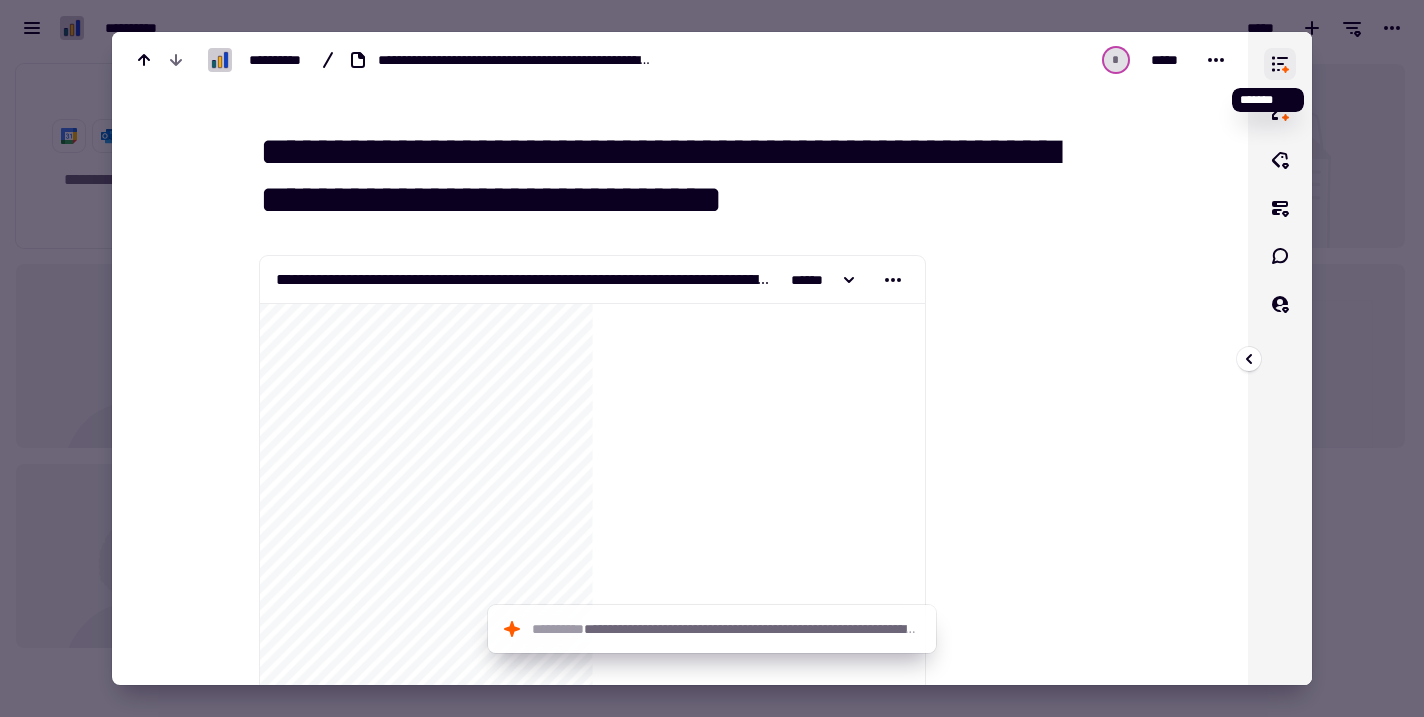 click 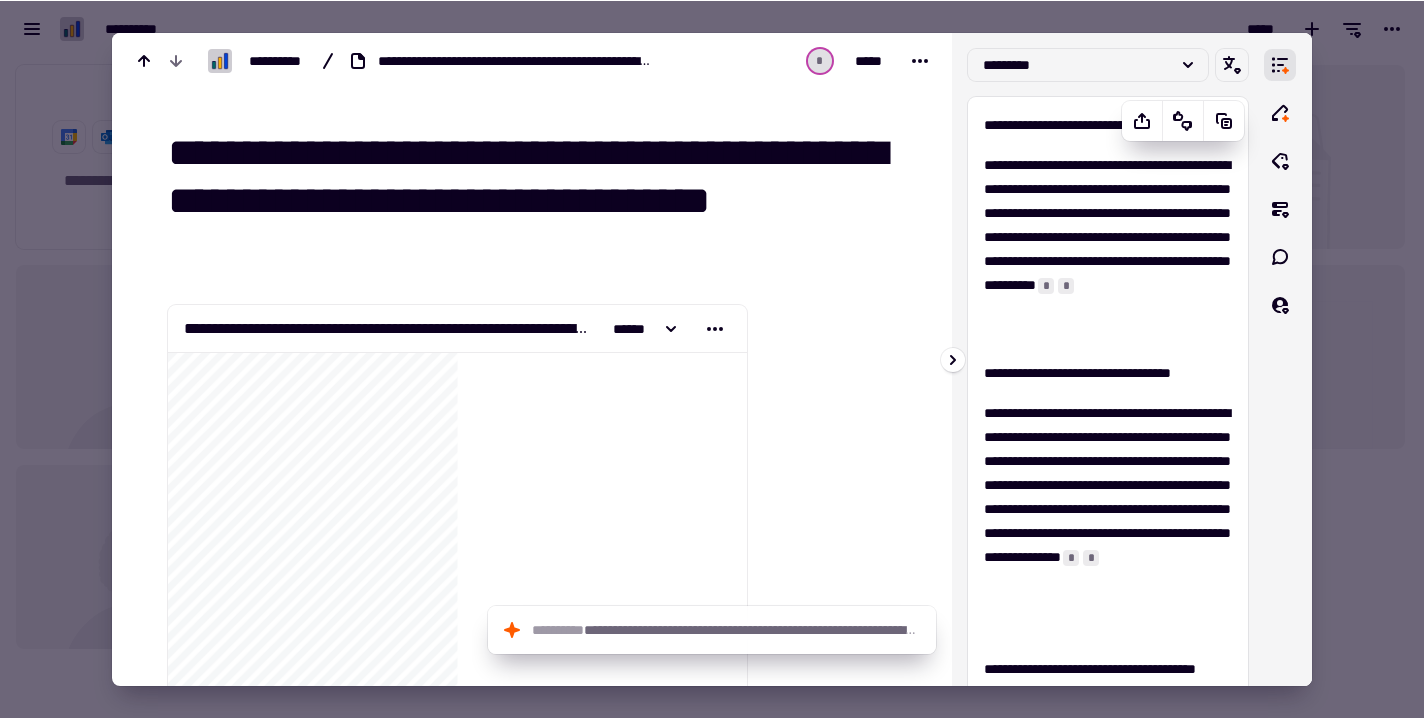 scroll, scrollTop: 0, scrollLeft: 0, axis: both 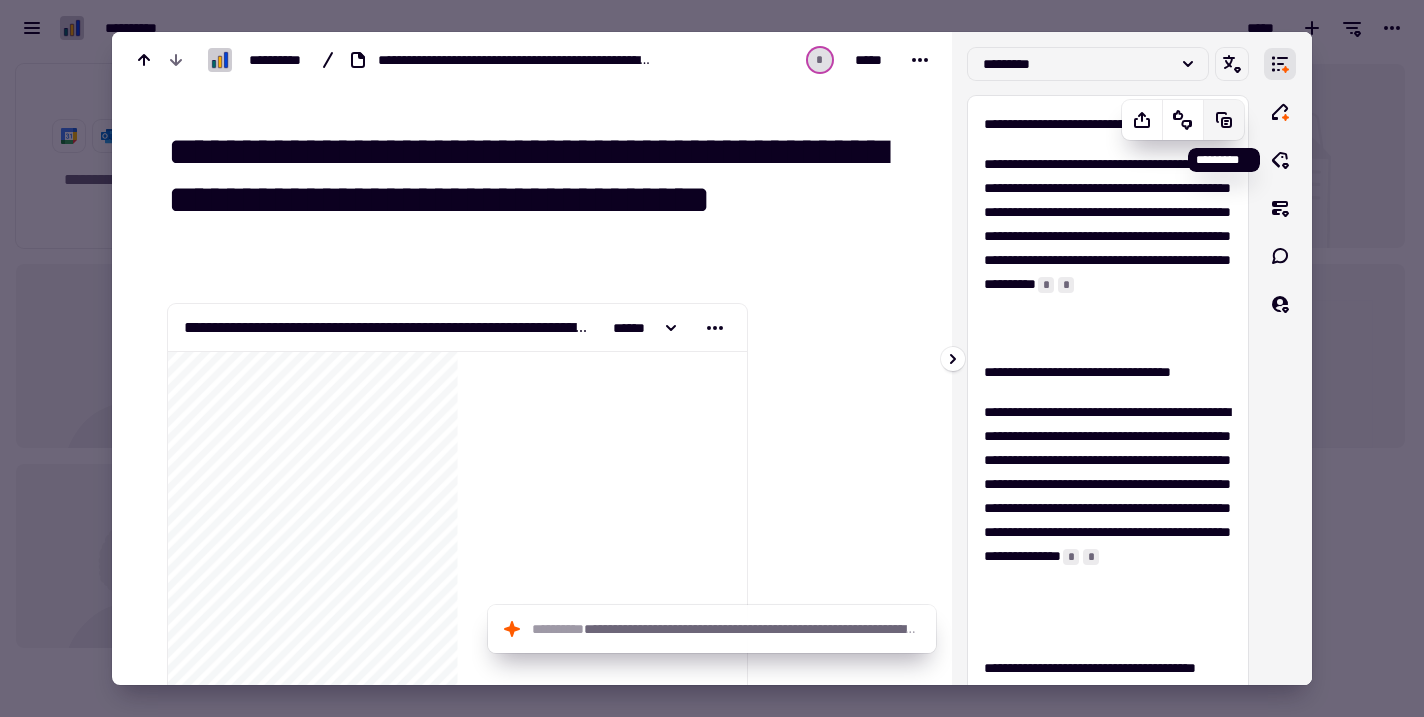 click 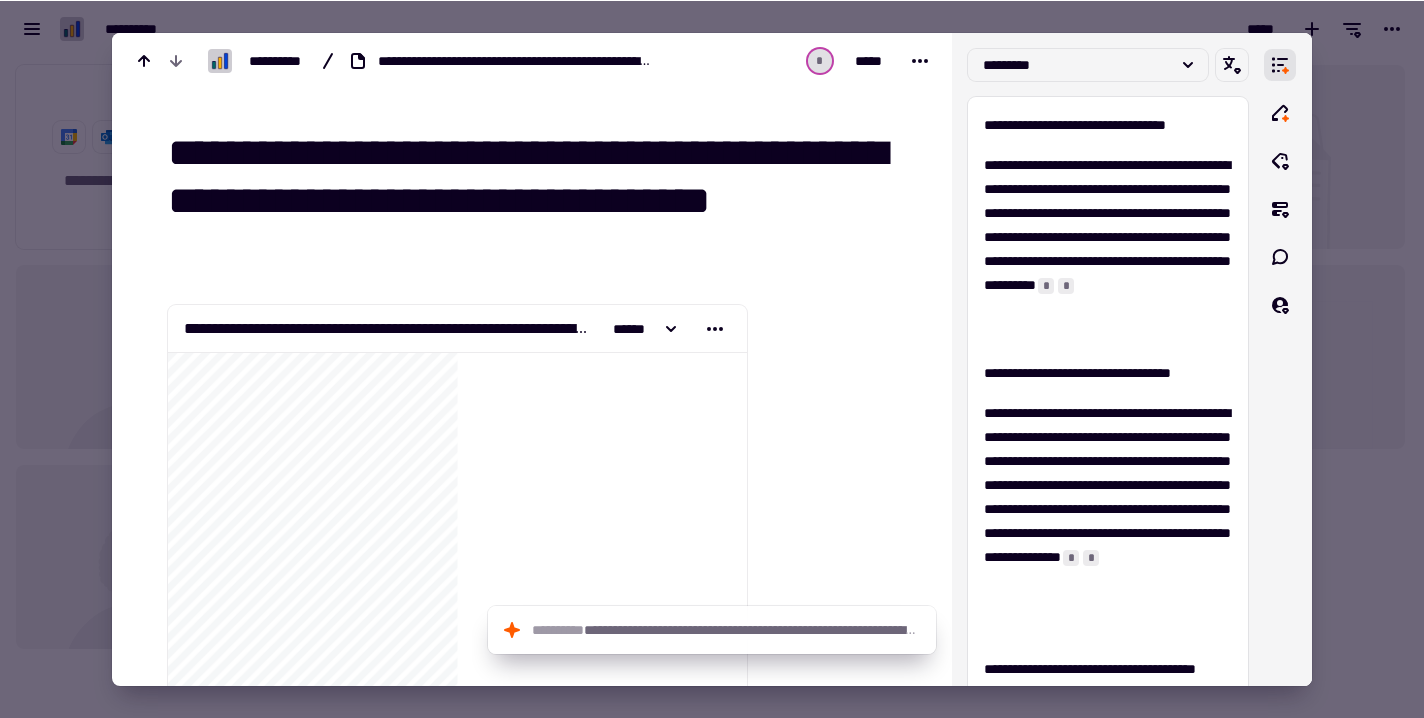scroll, scrollTop: 1, scrollLeft: 1, axis: both 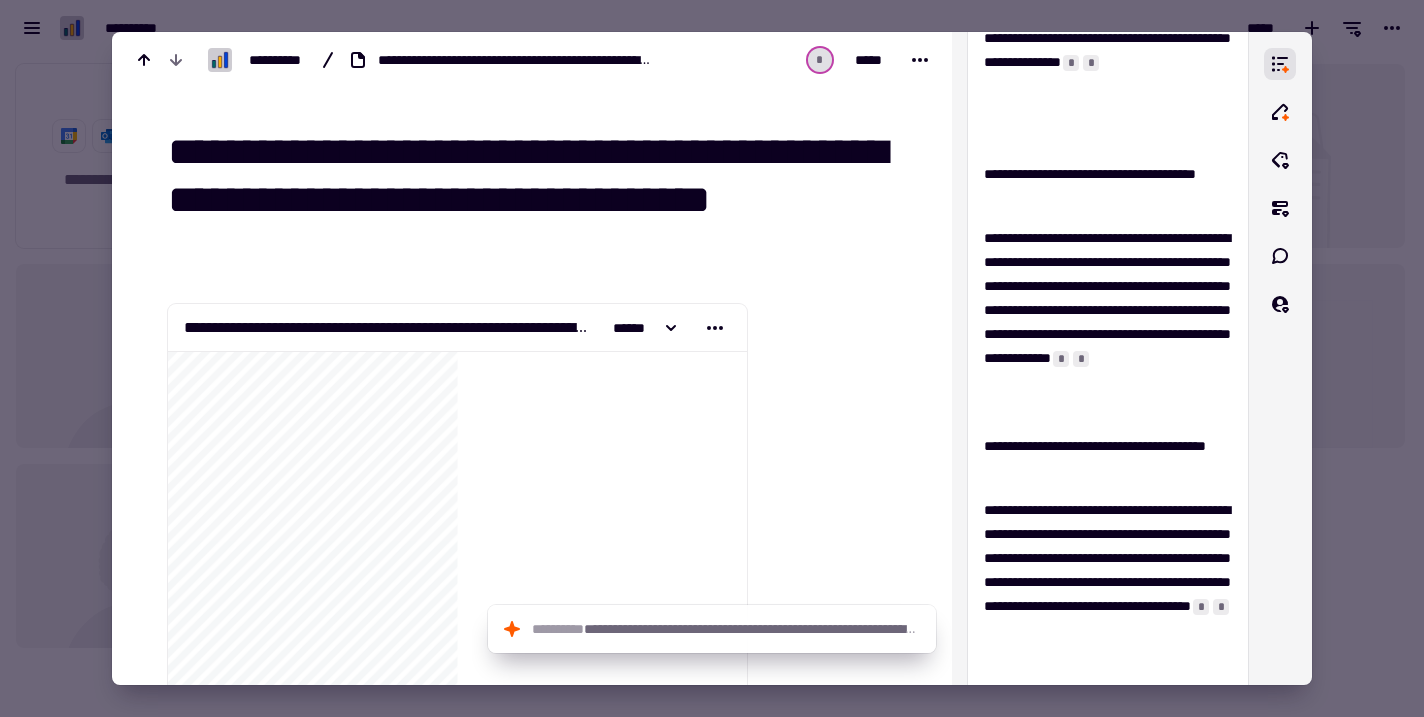 click at bounding box center [712, 358] 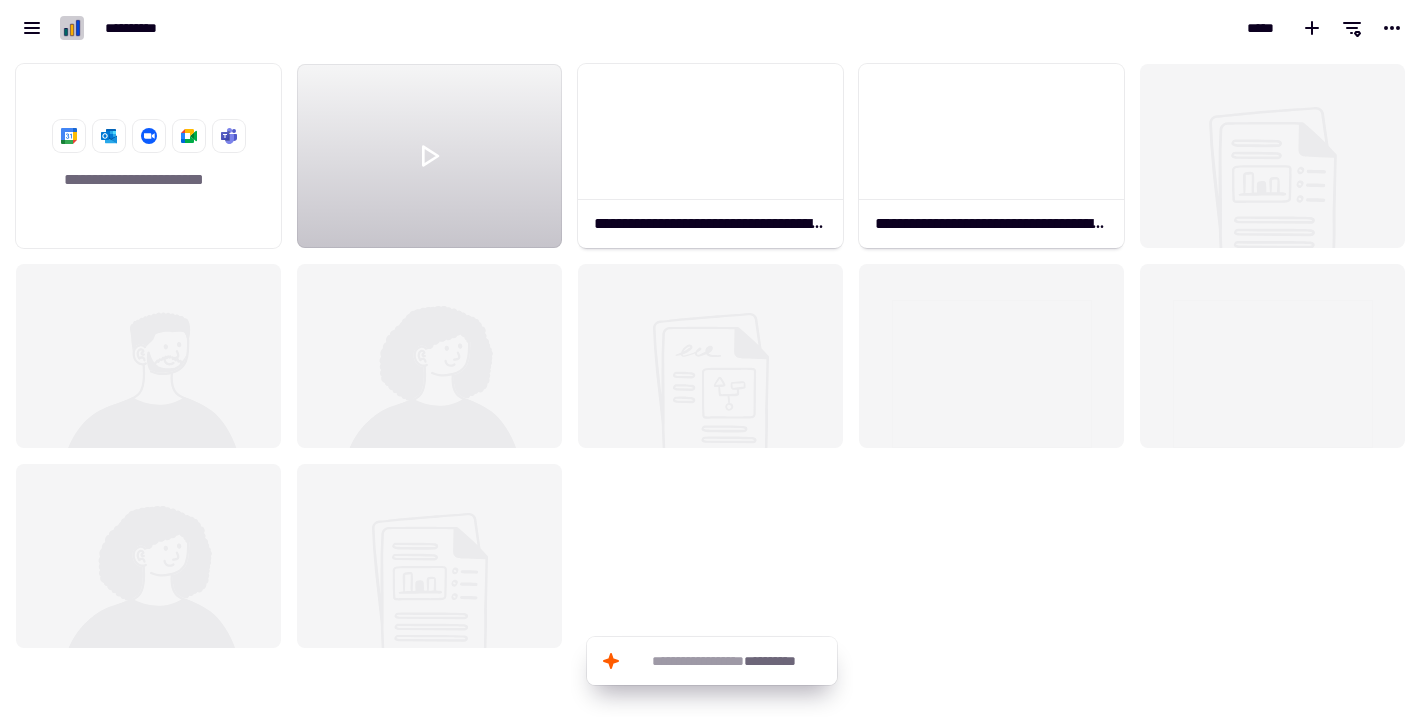click 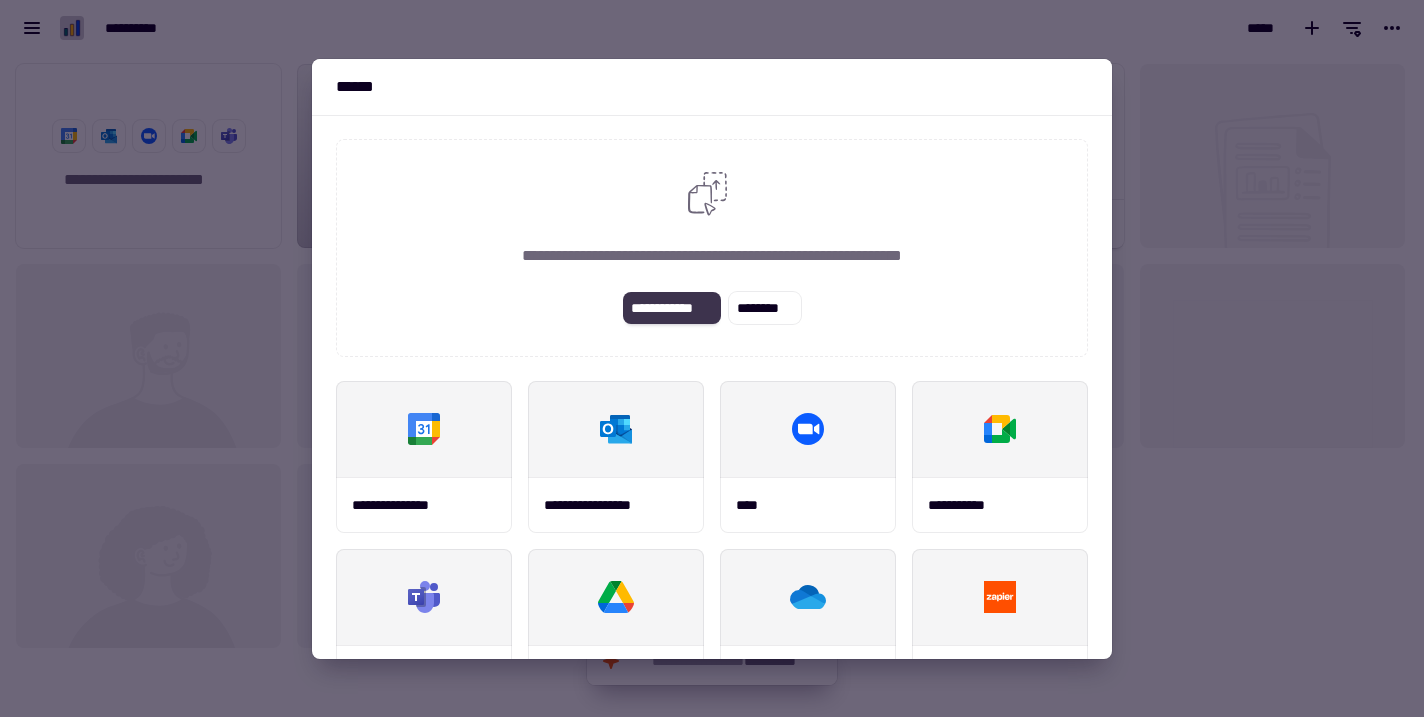 click on "**********" 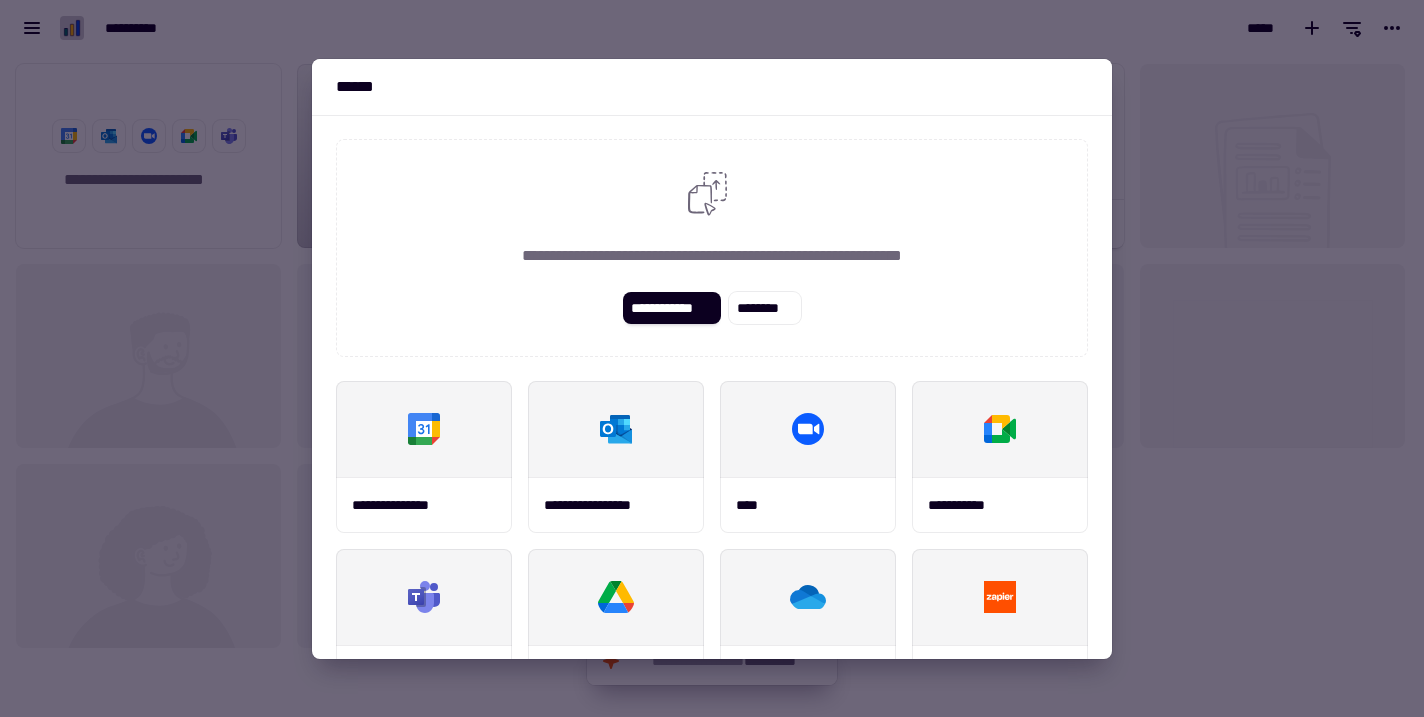 click at bounding box center [712, 358] 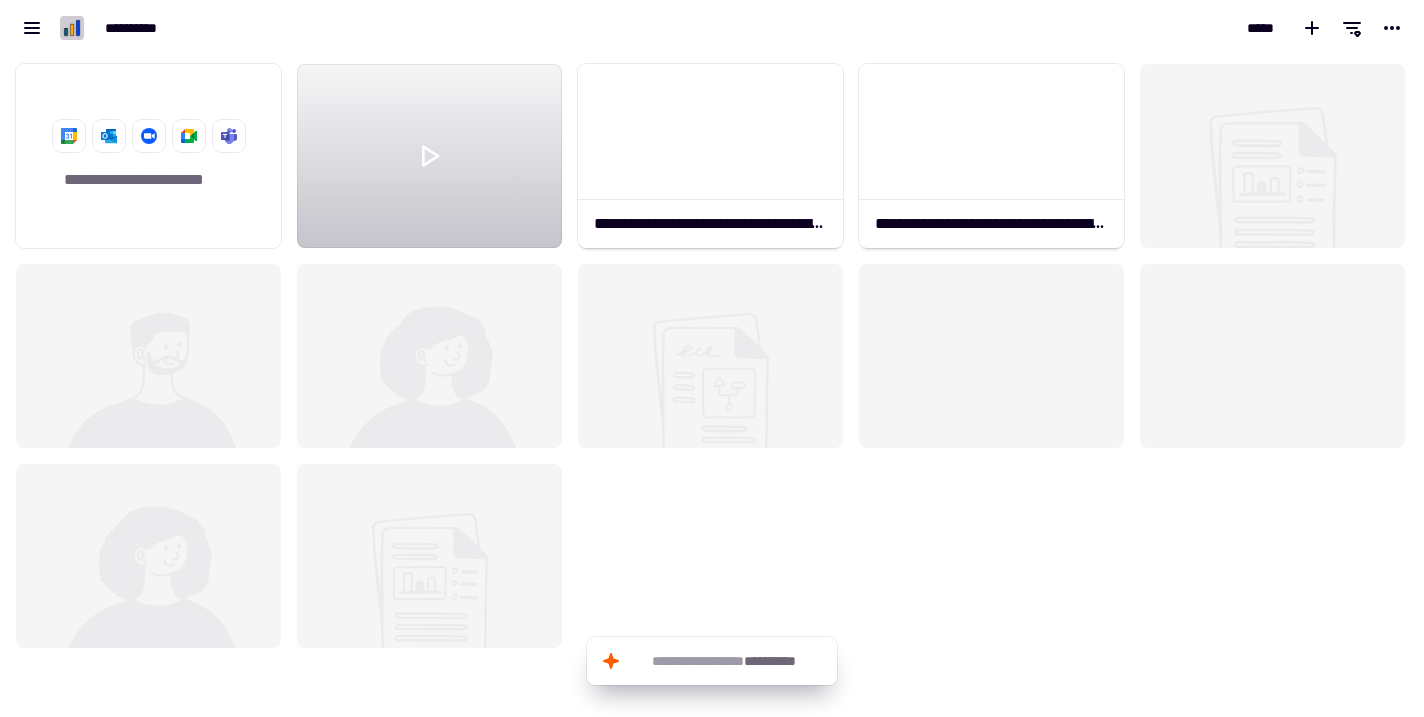 click 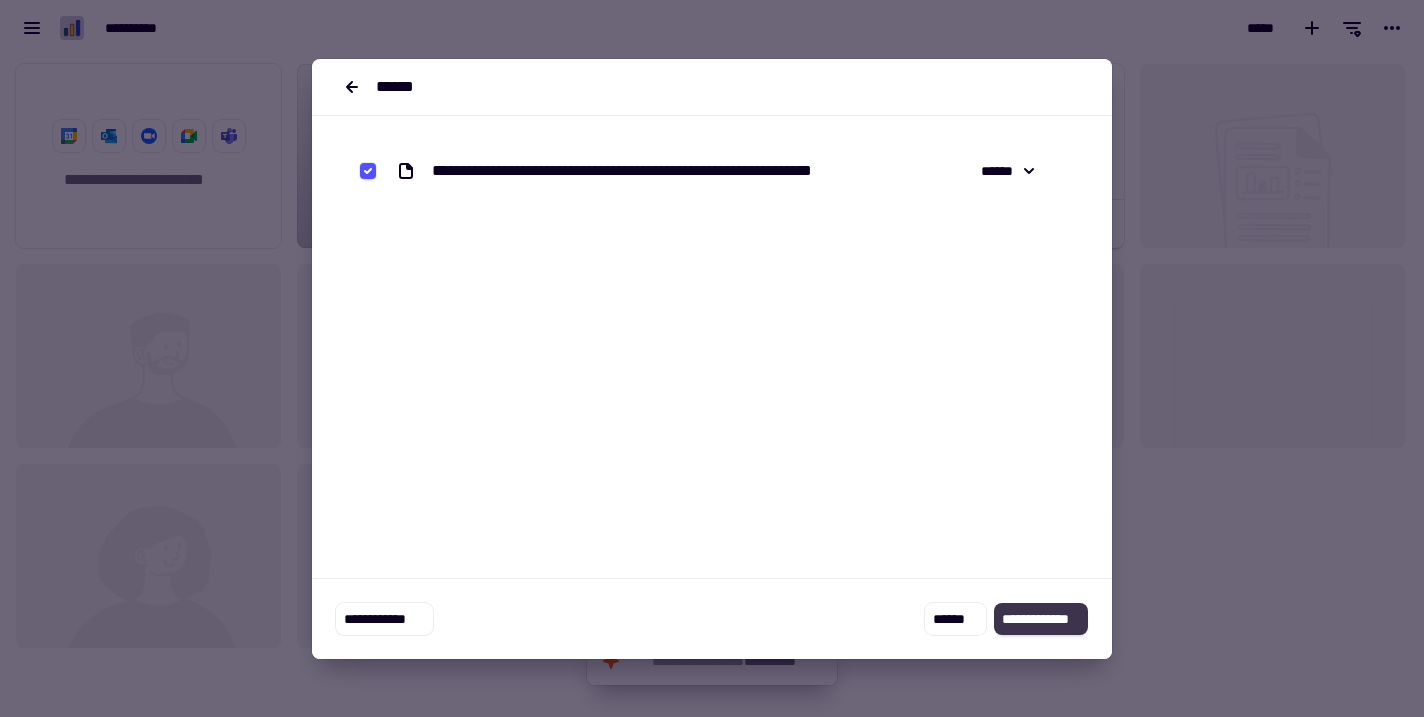 click on "**********" 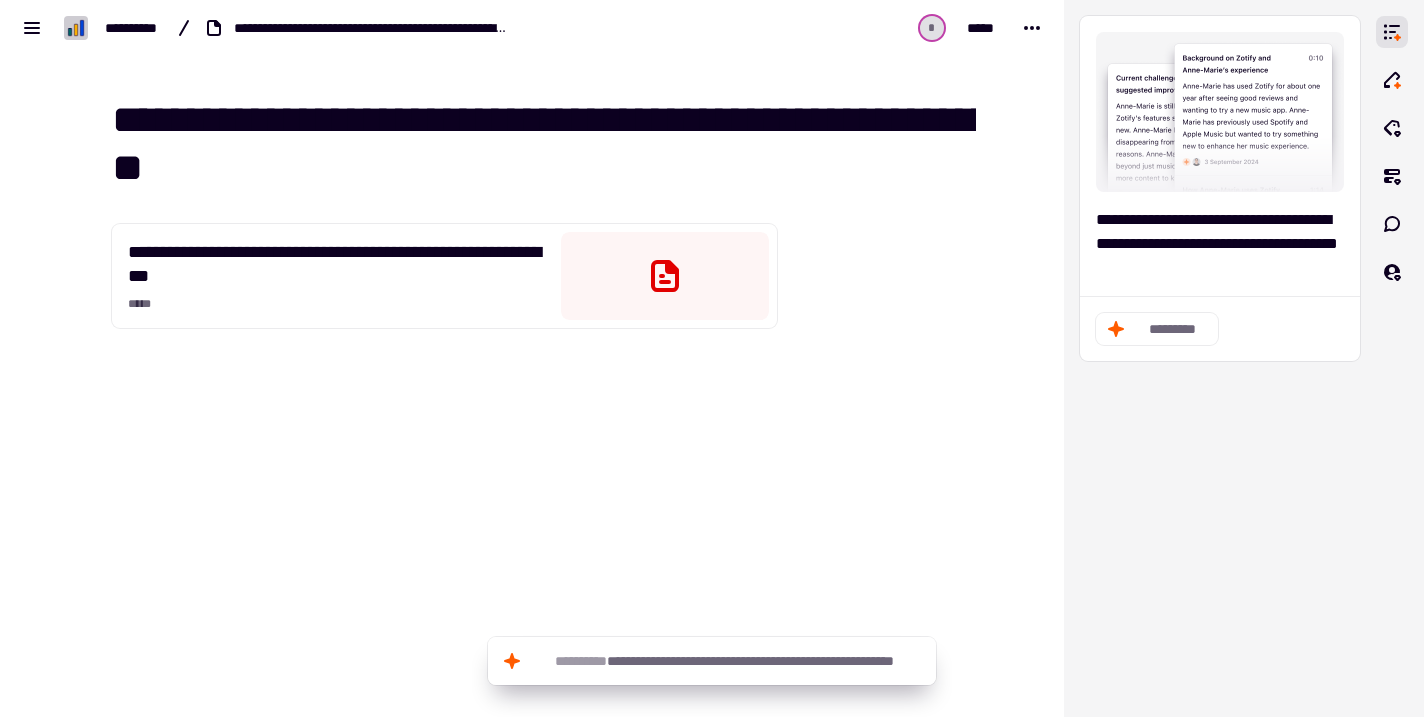 click at bounding box center (878, 375) 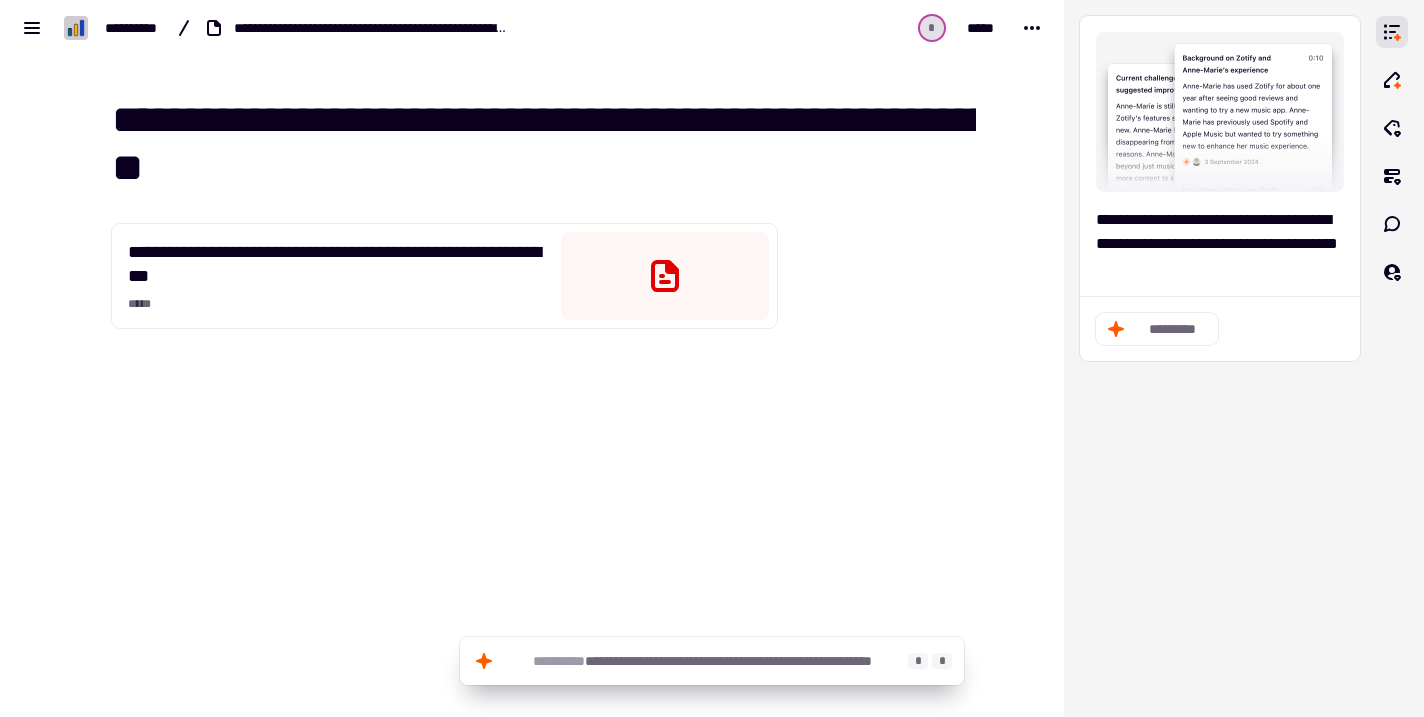 click on "**********" 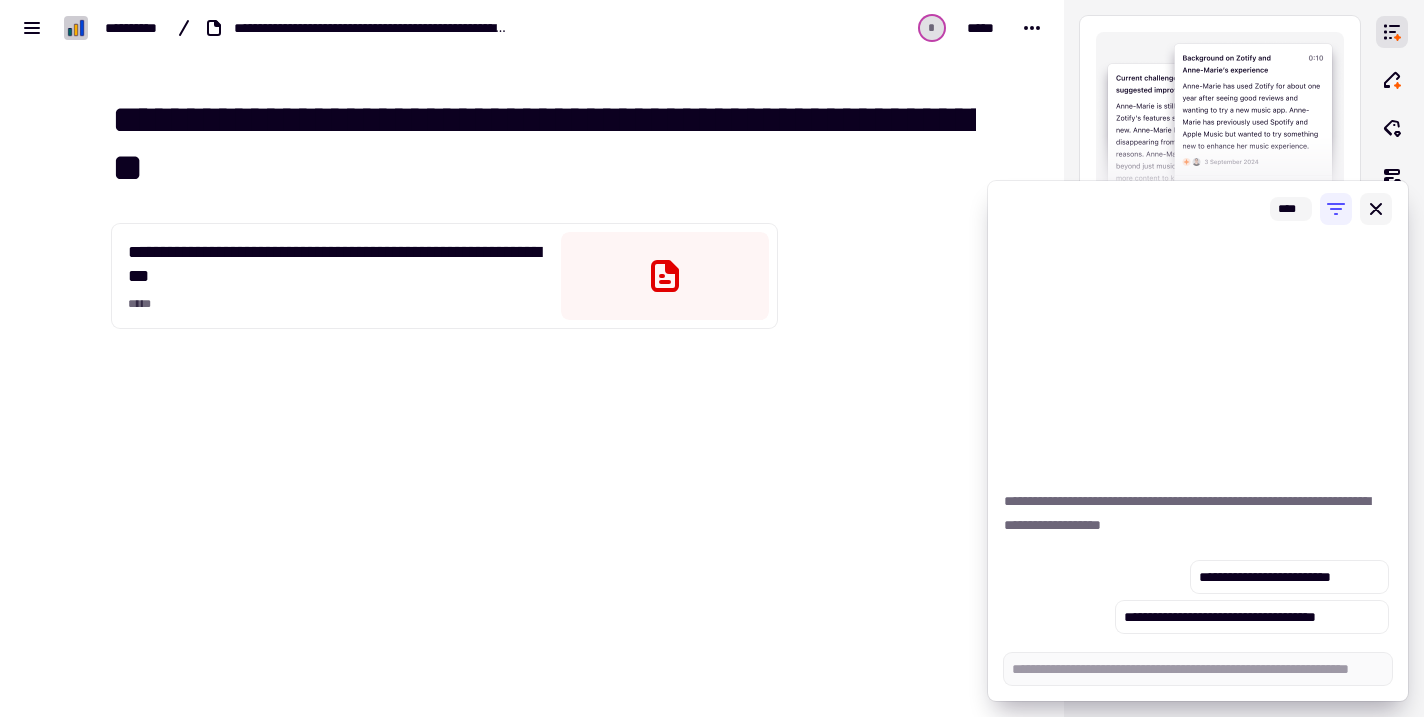 type on "*" 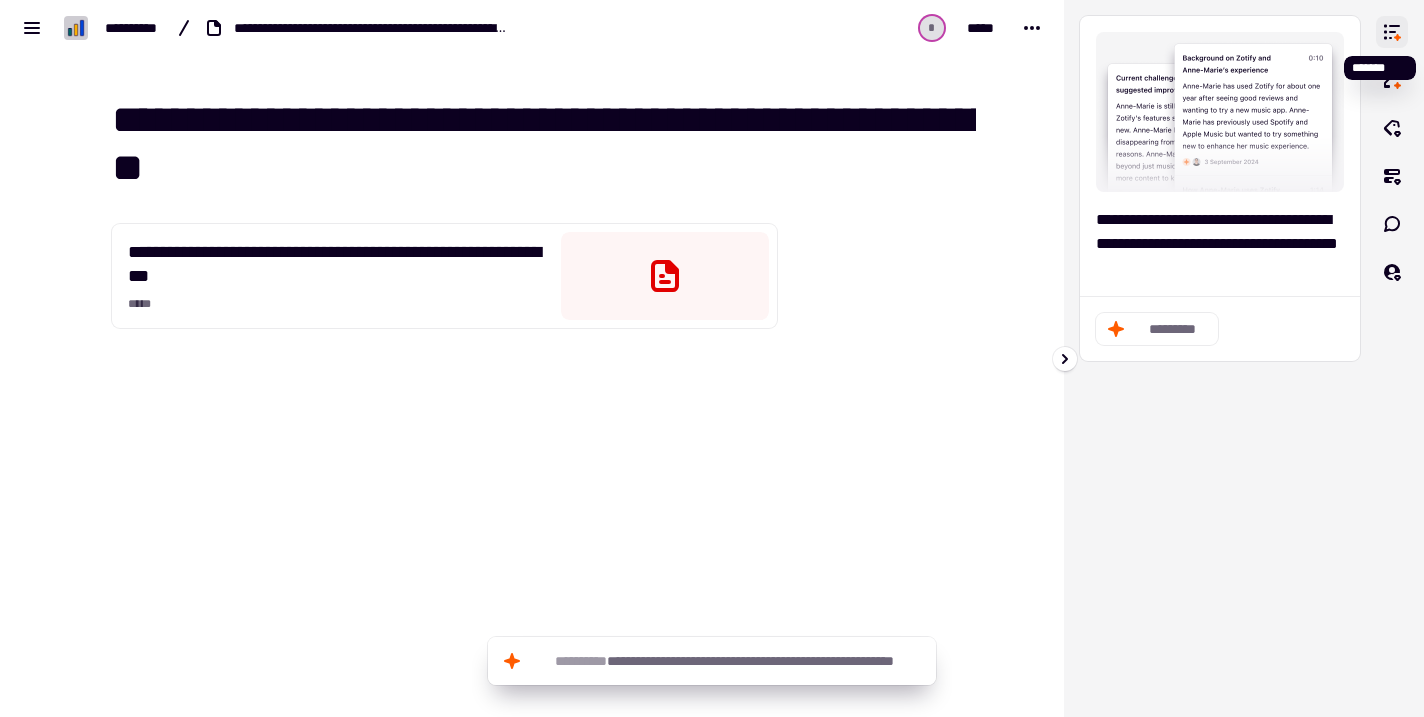 click 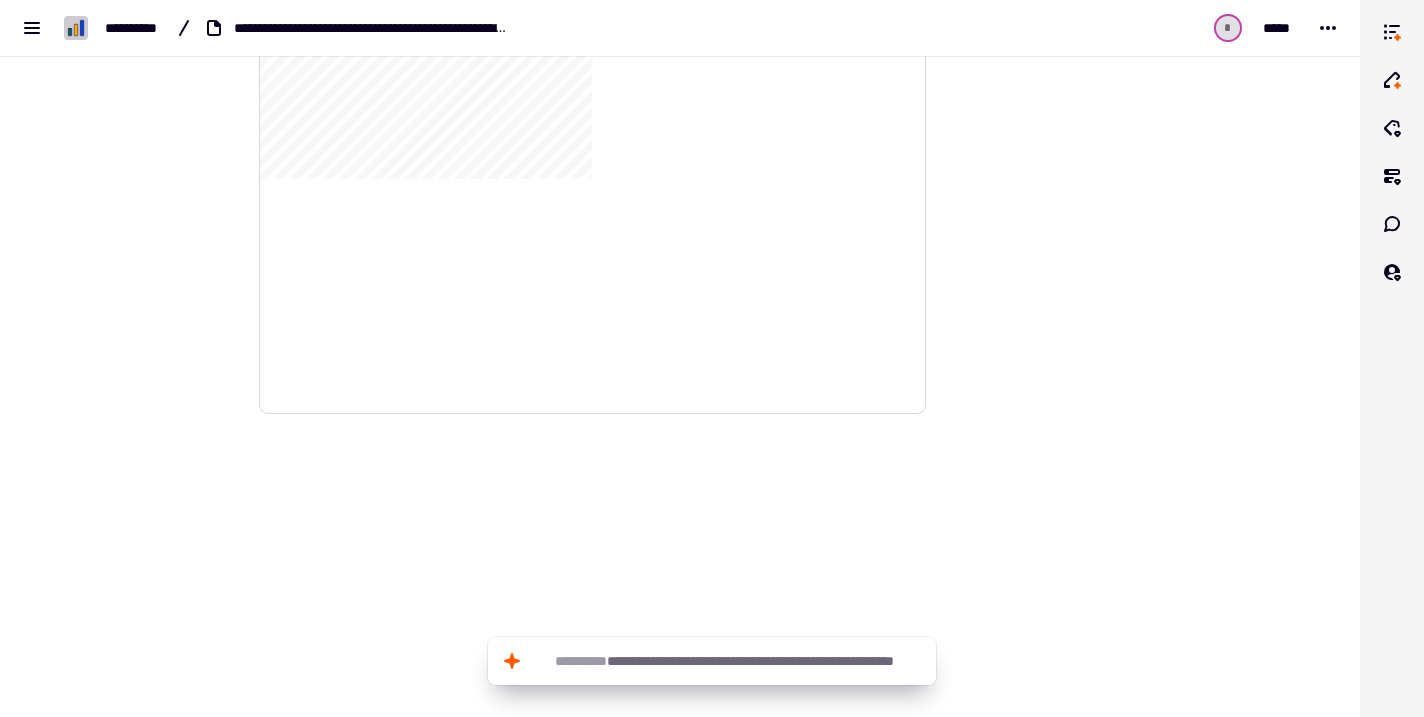 scroll, scrollTop: 8100, scrollLeft: 0, axis: vertical 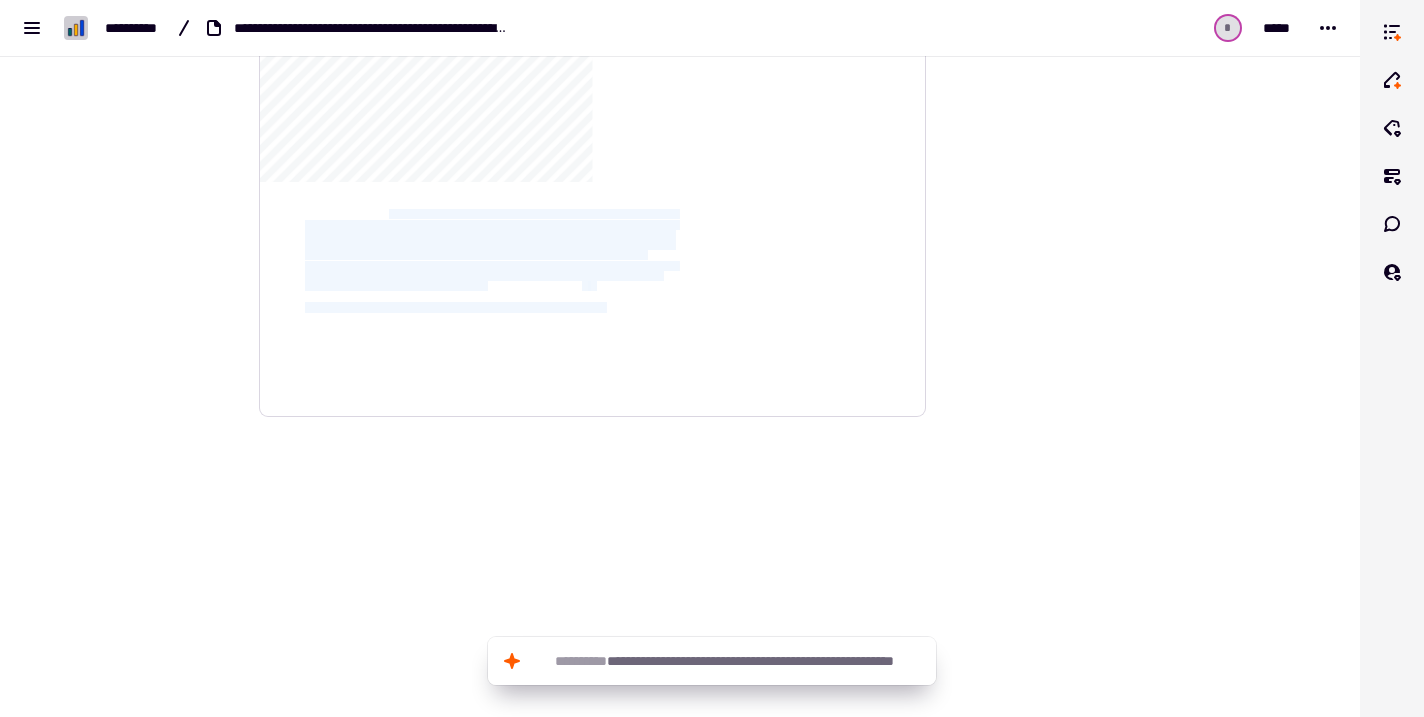 drag, startPoint x: 812, startPoint y: 305, endPoint x: 419, endPoint y: 205, distance: 405.52313 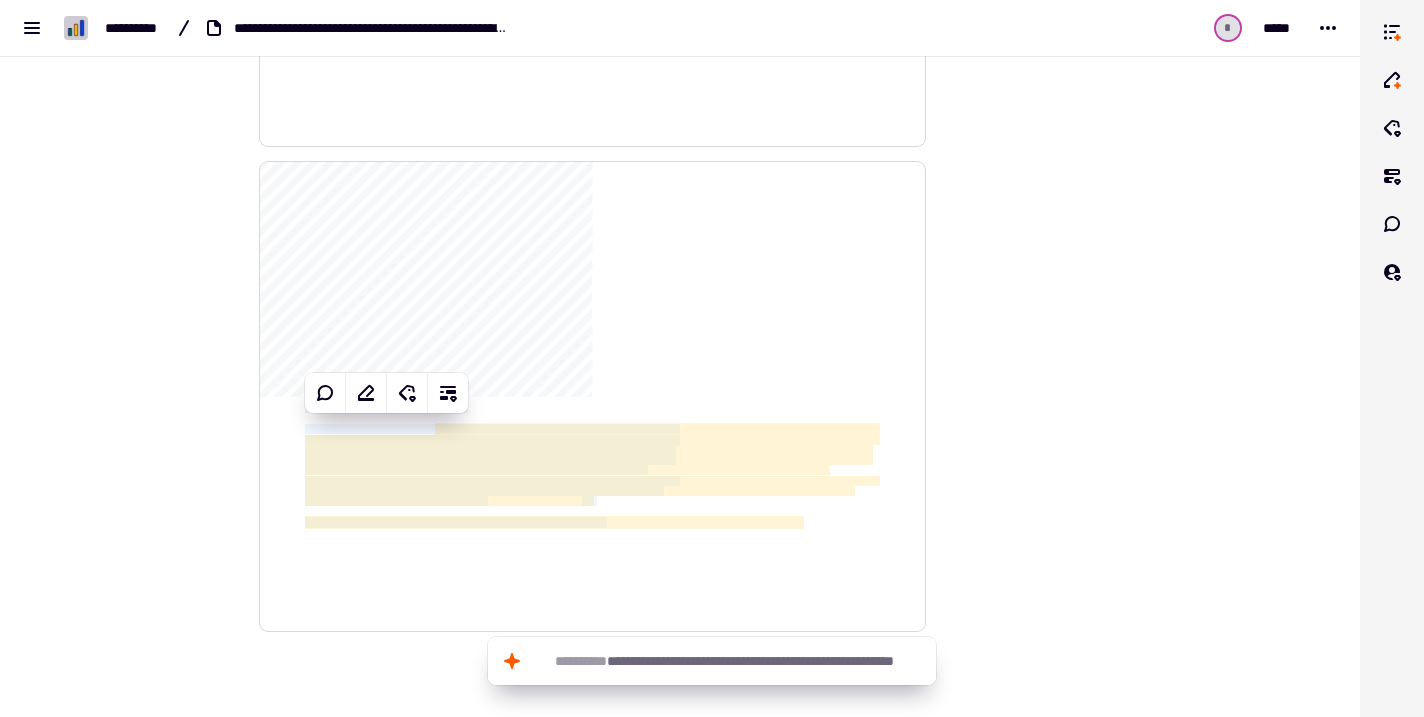 scroll, scrollTop: 7881, scrollLeft: 0, axis: vertical 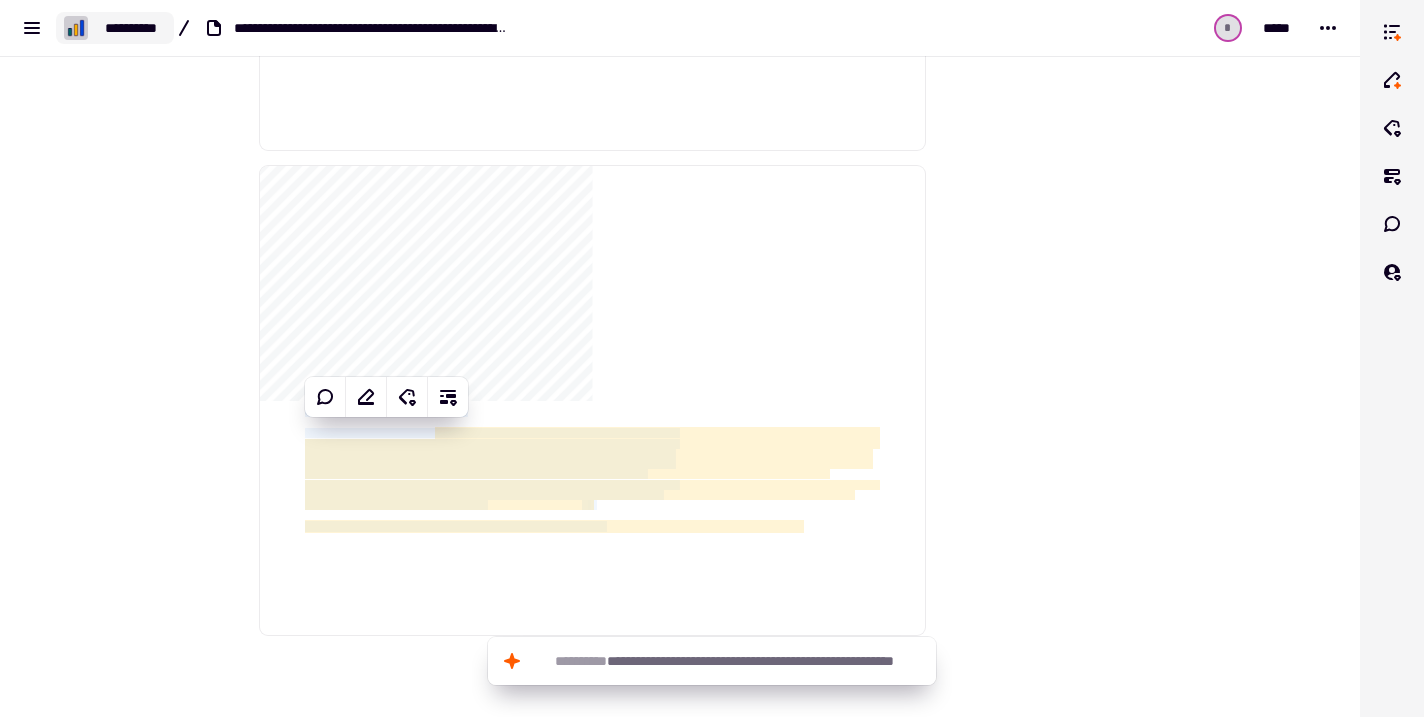click on "**********" 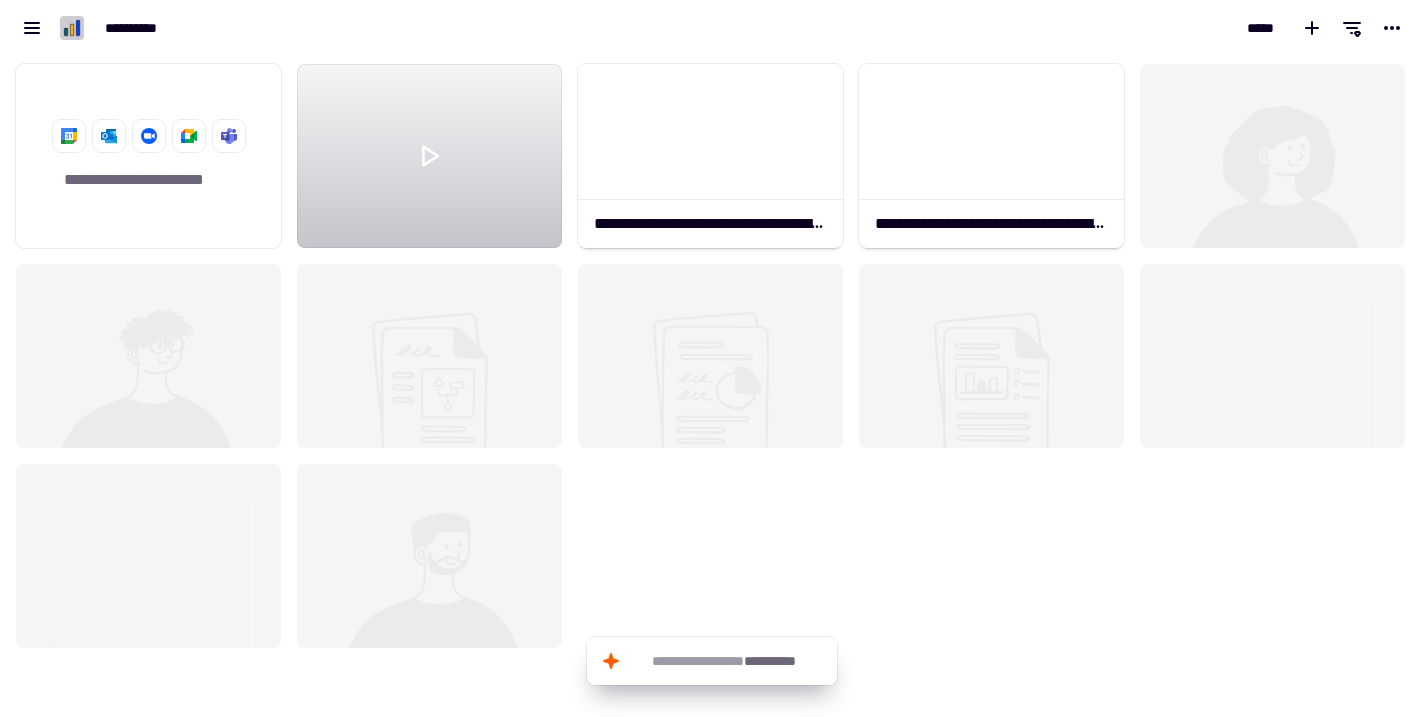 scroll, scrollTop: 1, scrollLeft: 1, axis: both 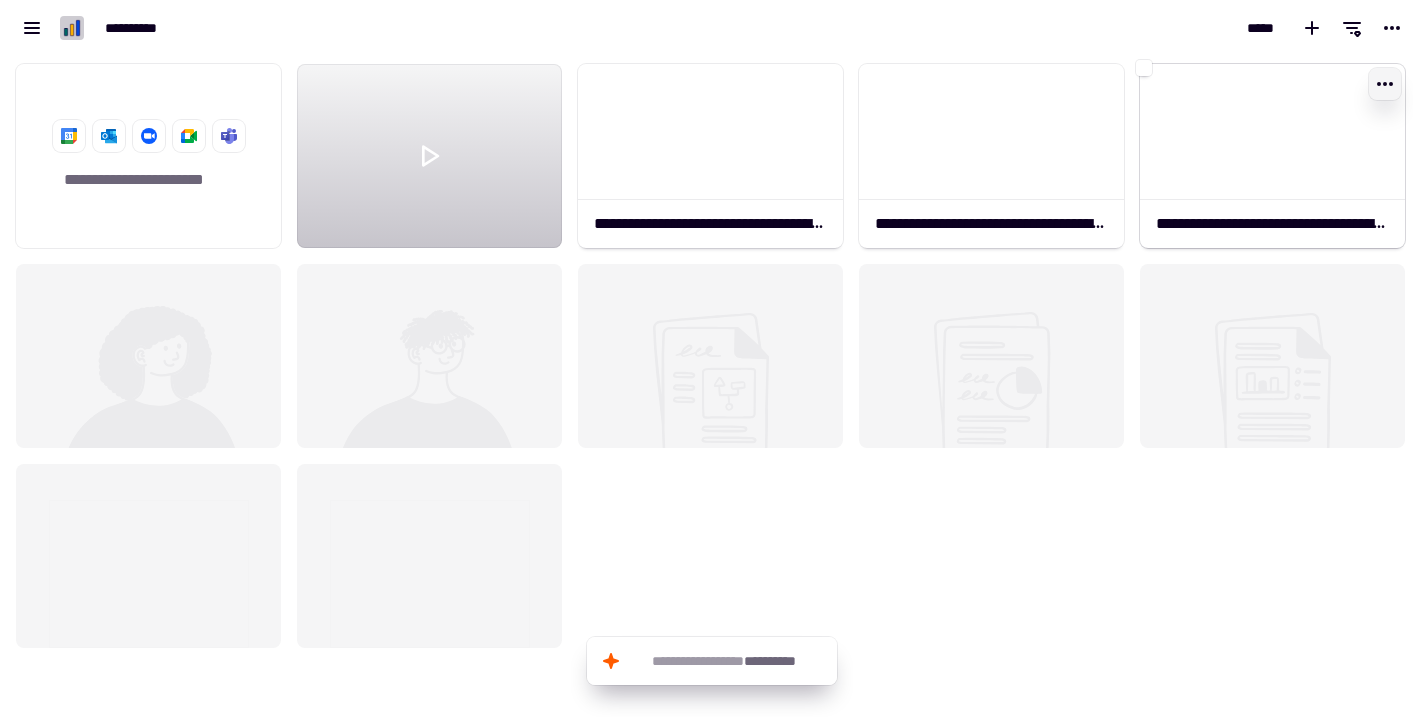 click 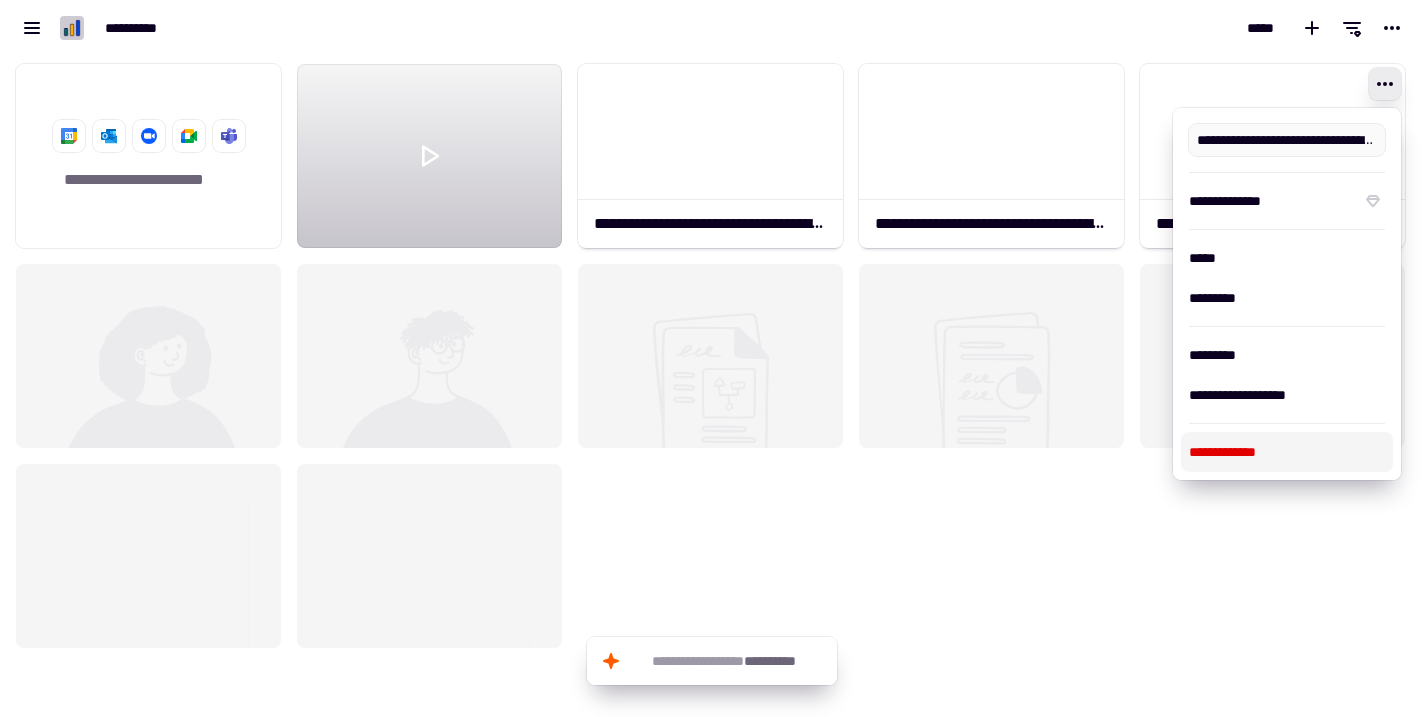 click on "**********" at bounding box center (1287, 452) 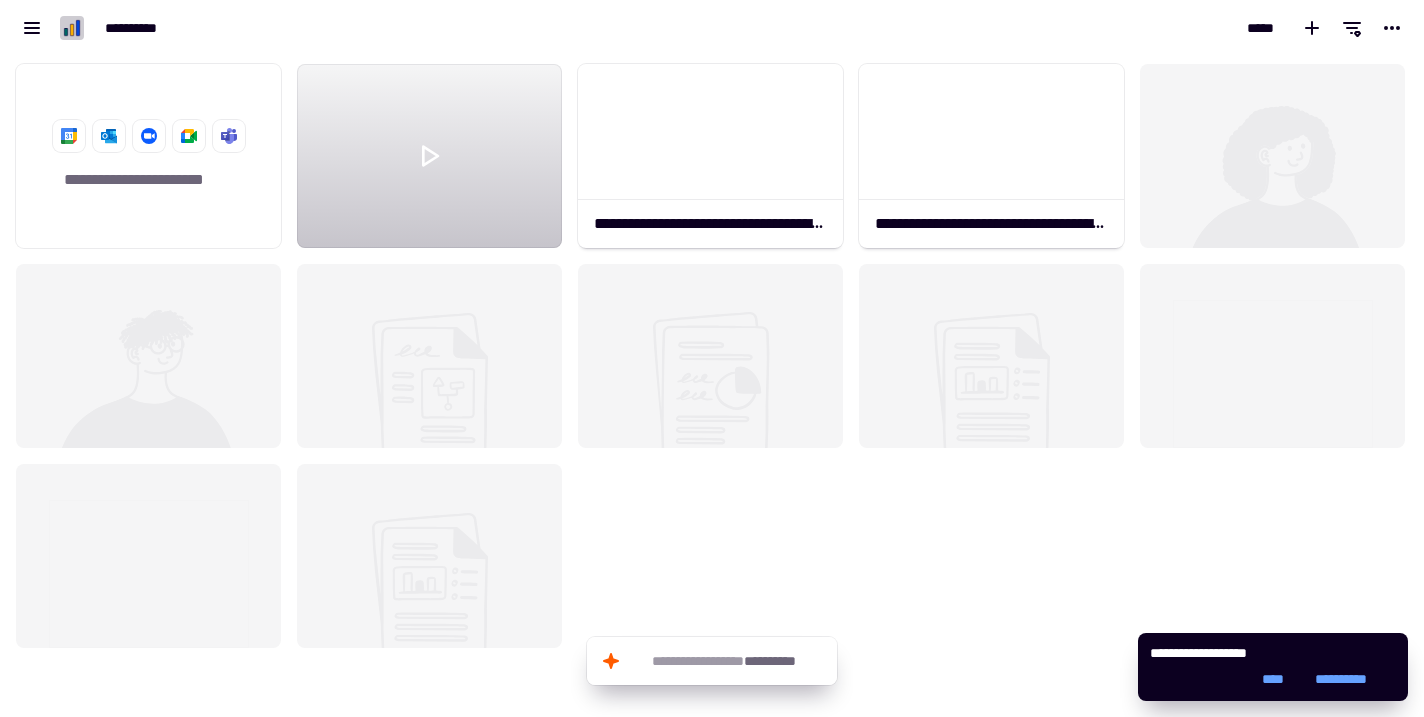 click on "**********" 